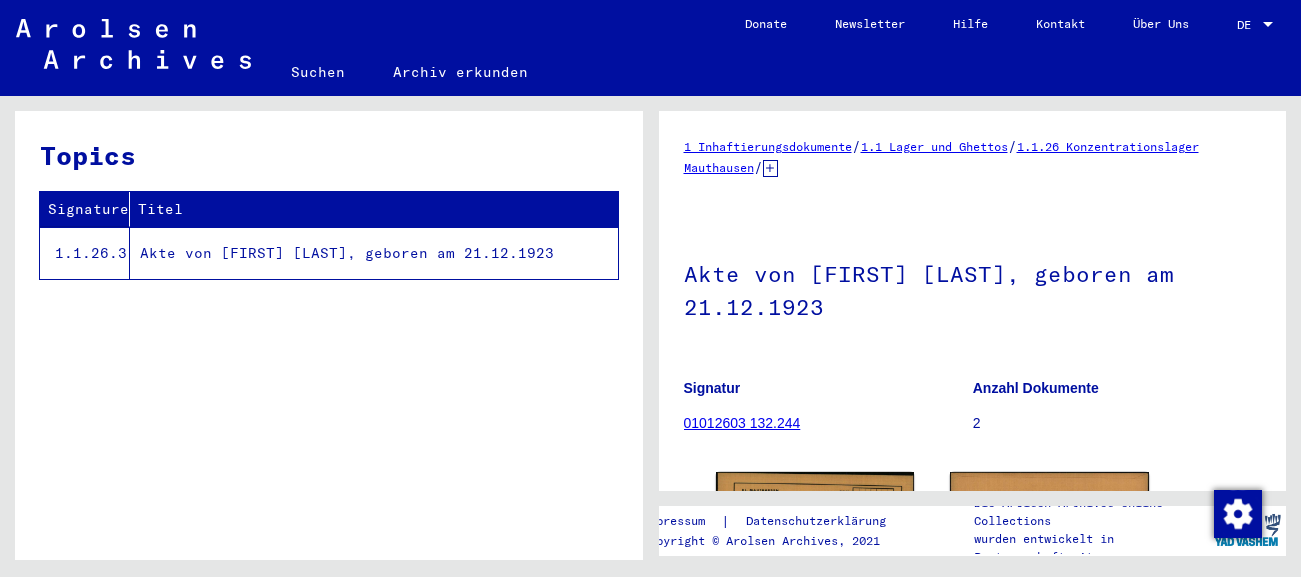 scroll, scrollTop: 0, scrollLeft: 0, axis: both 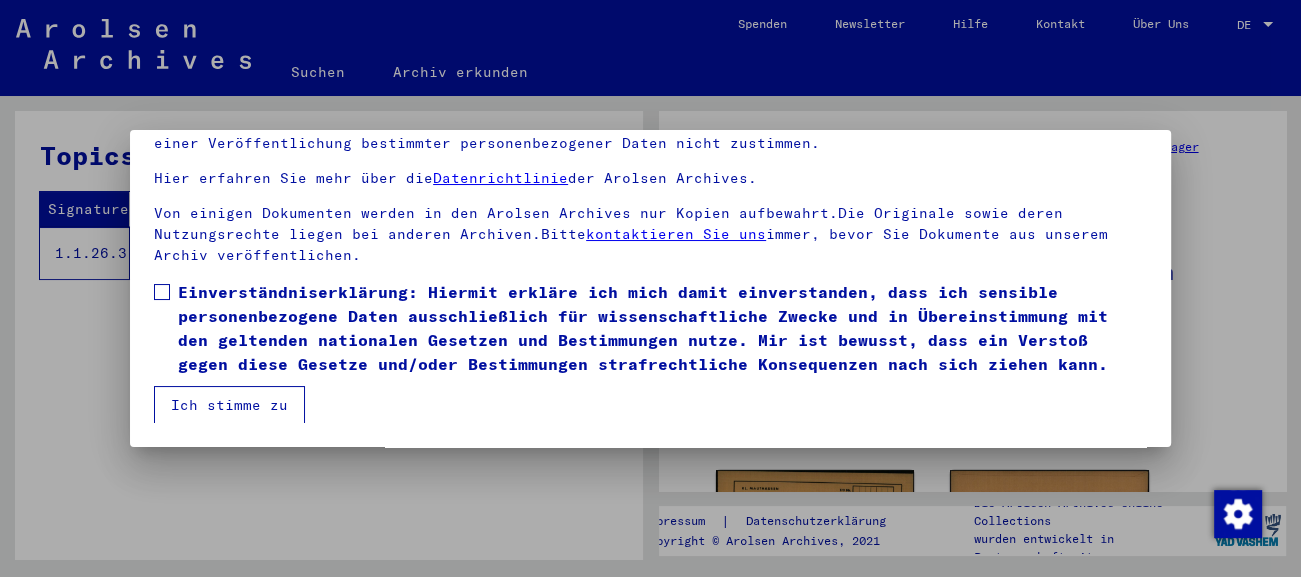 click at bounding box center [162, 292] 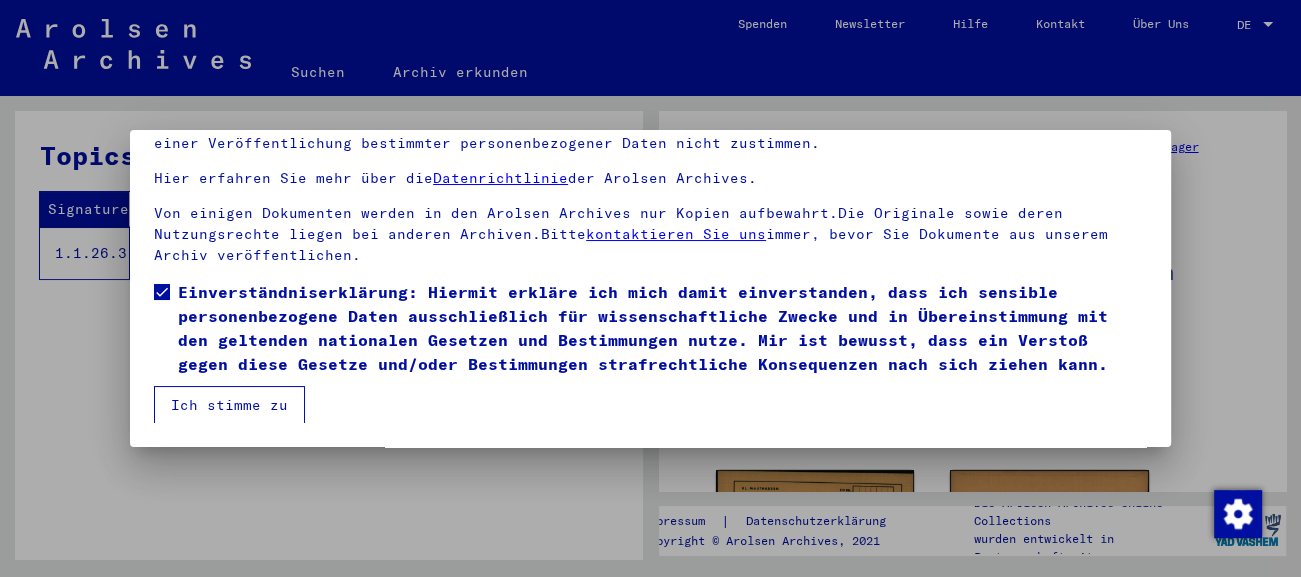 click on "Ich stimme zu" at bounding box center (229, 405) 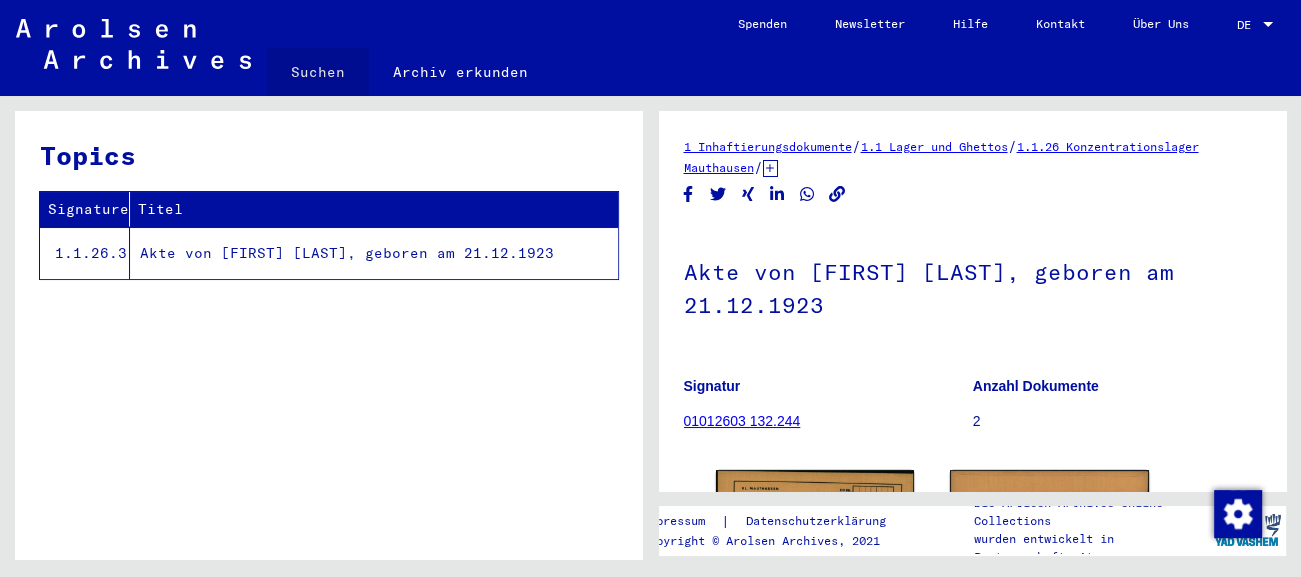 click on "Suchen" 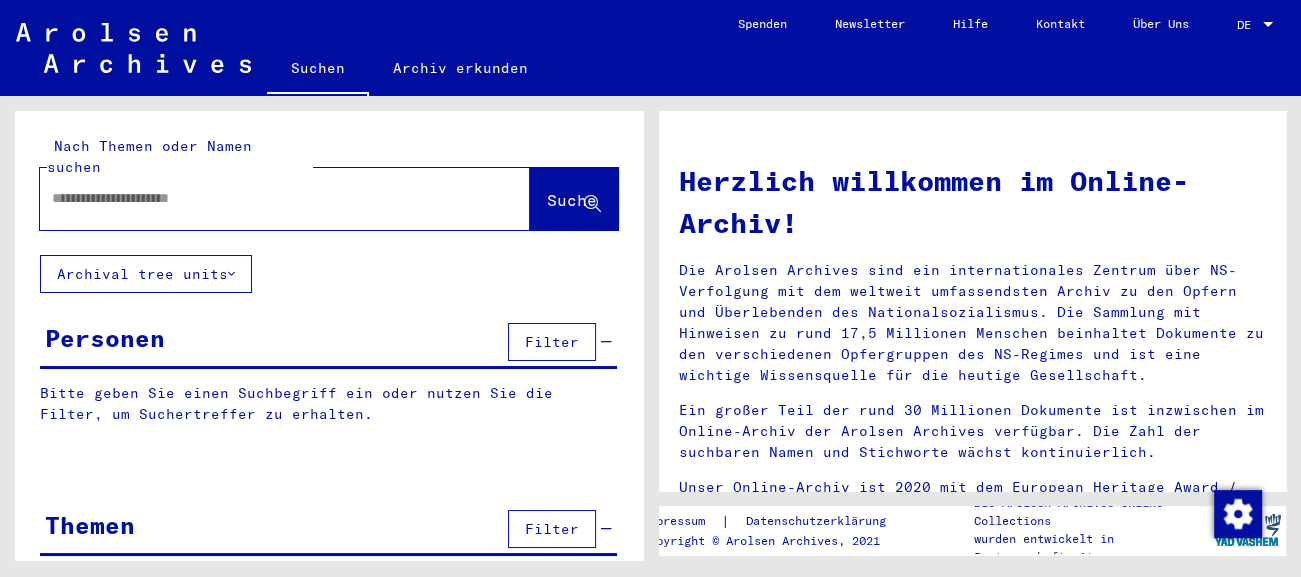 click at bounding box center (261, 198) 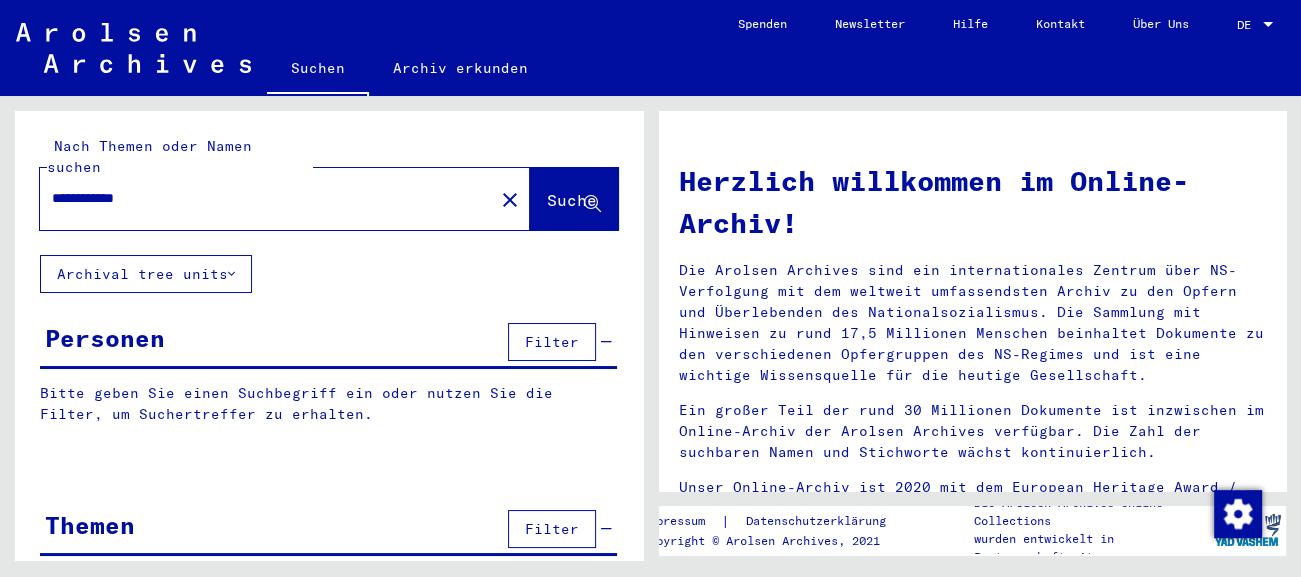 click on "**********" at bounding box center (261, 198) 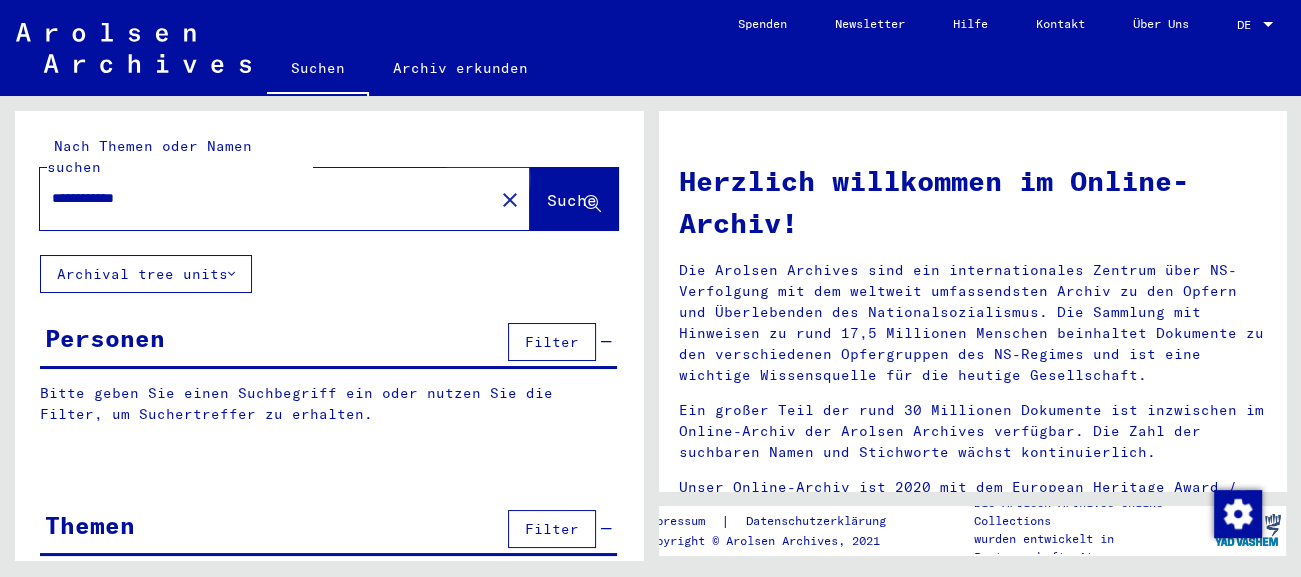 click on "Suche" 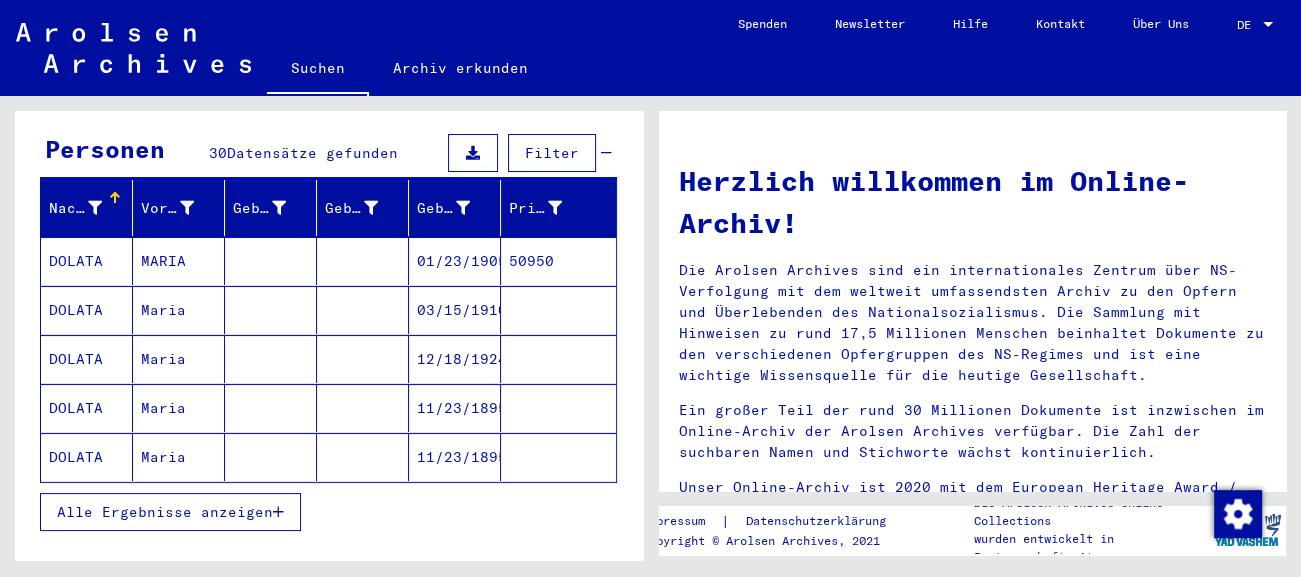 scroll, scrollTop: 221, scrollLeft: 0, axis: vertical 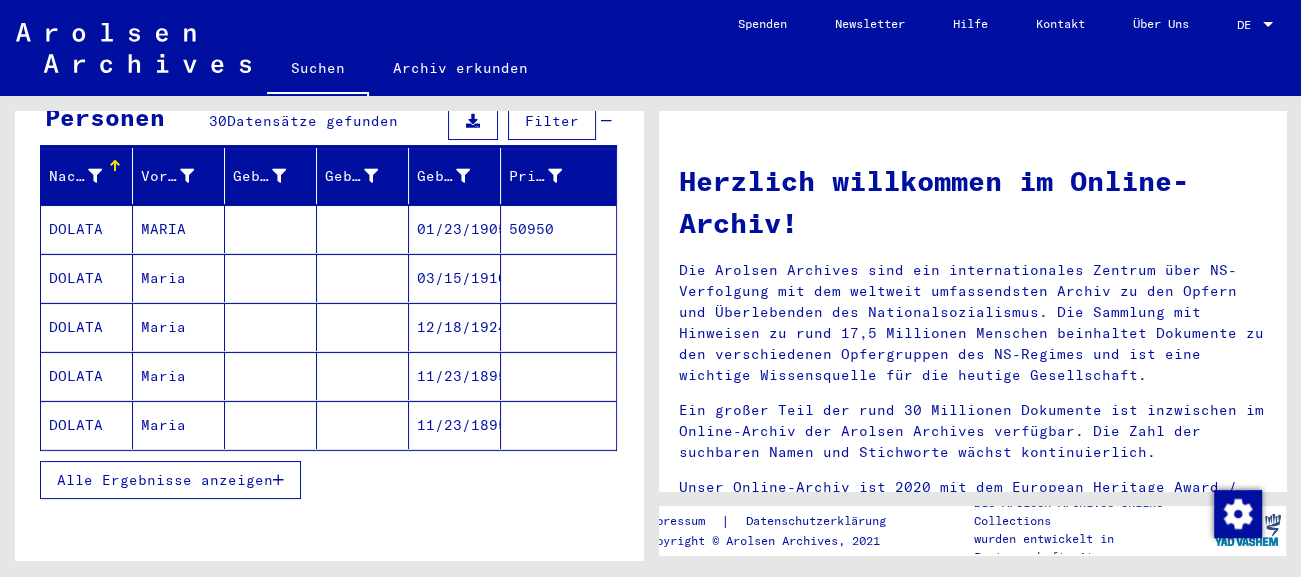 click on "Alle Ergebnisse anzeigen" at bounding box center (165, 480) 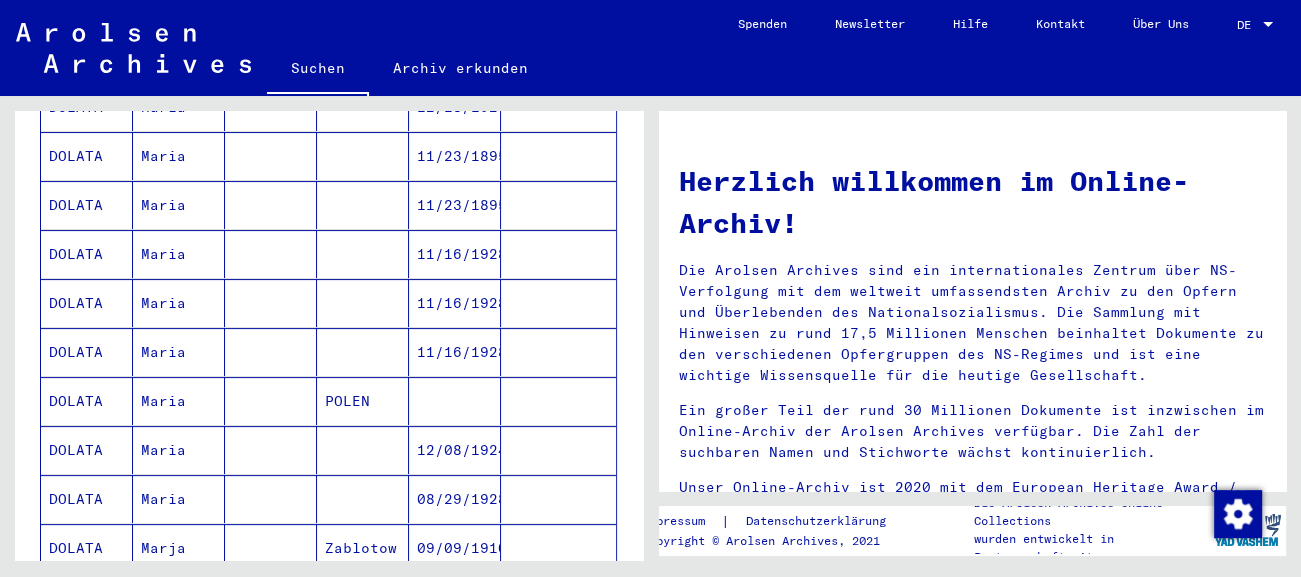 scroll, scrollTop: 442, scrollLeft: 0, axis: vertical 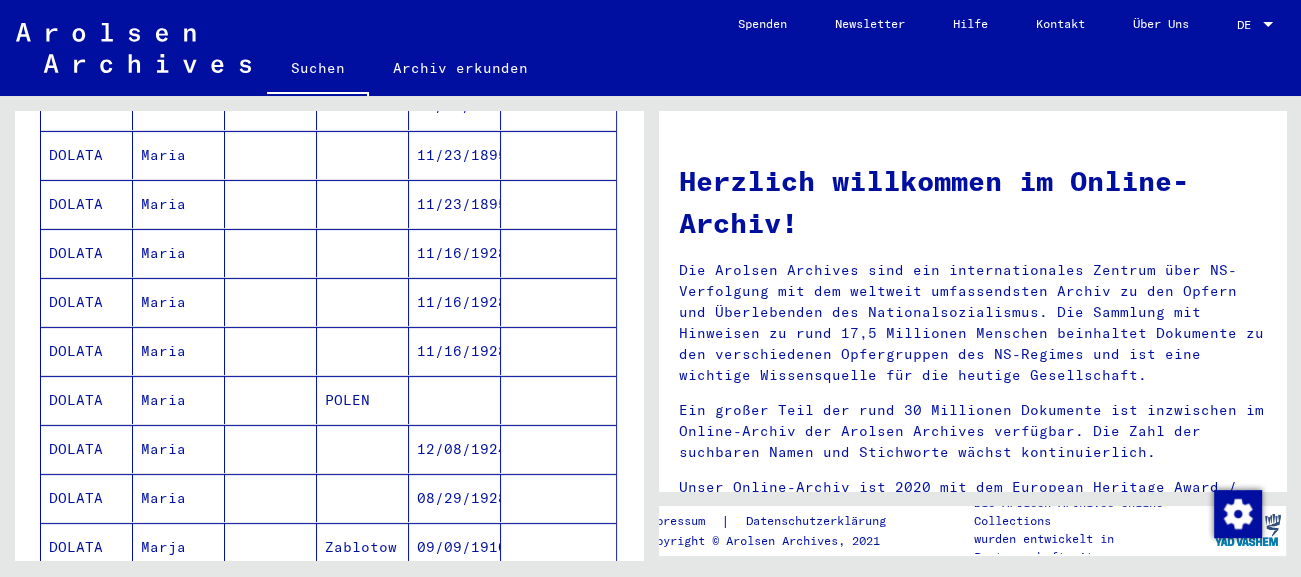 click on "11/16/1928" at bounding box center (455, 400) 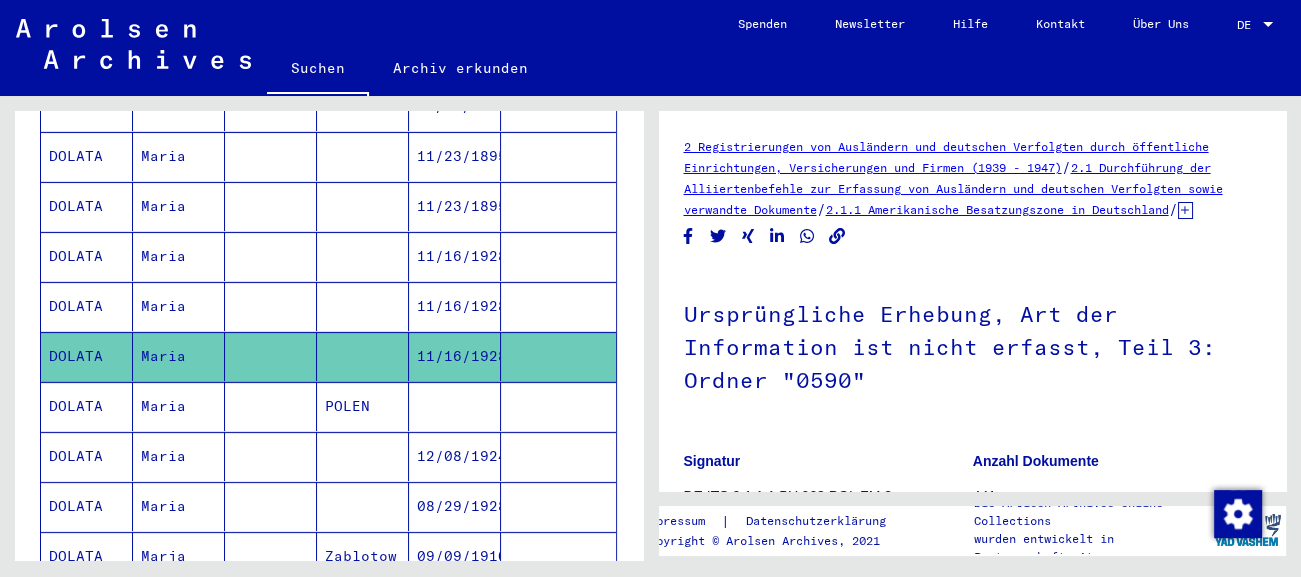 scroll, scrollTop: 255, scrollLeft: 0, axis: vertical 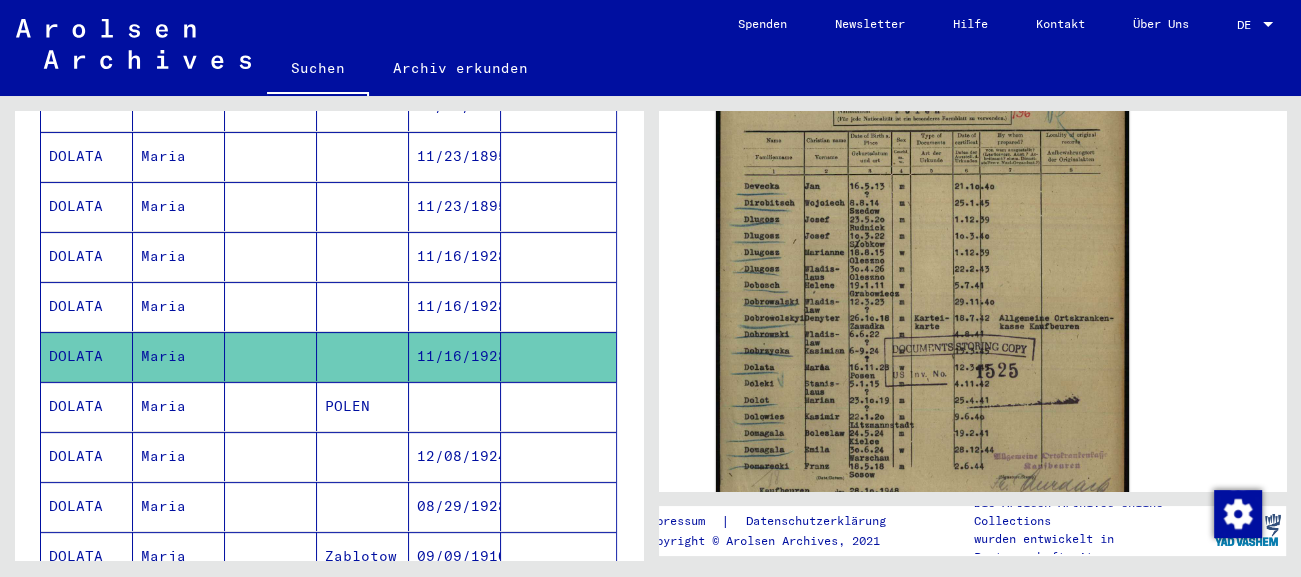 click on "POLEN" at bounding box center [363, 456] 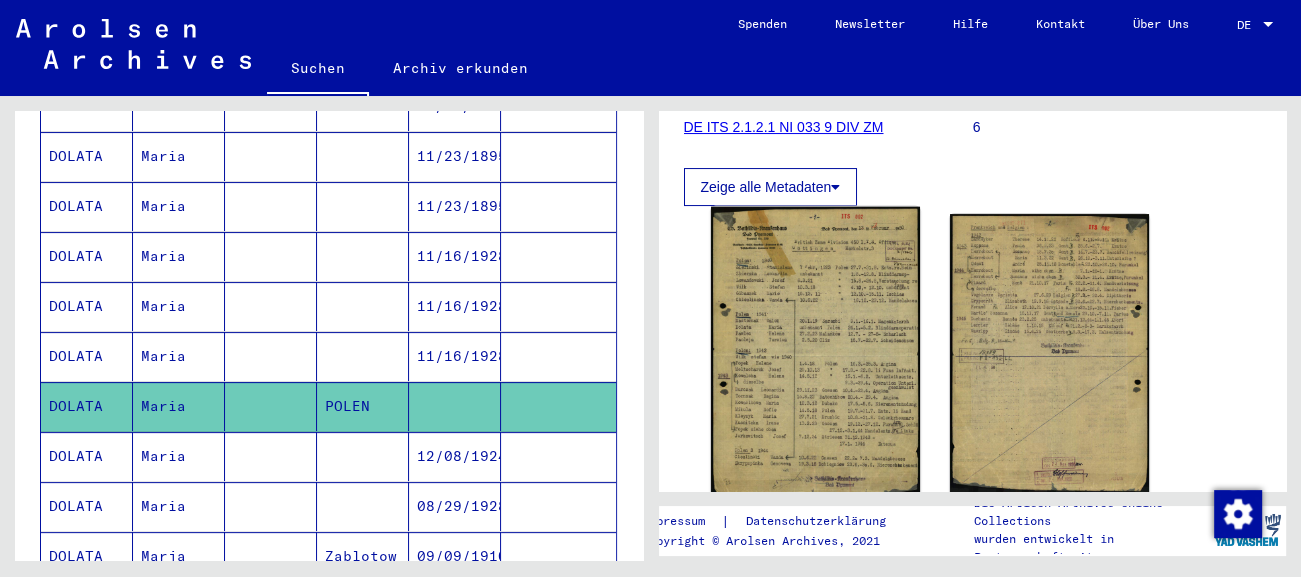 scroll, scrollTop: 331, scrollLeft: 0, axis: vertical 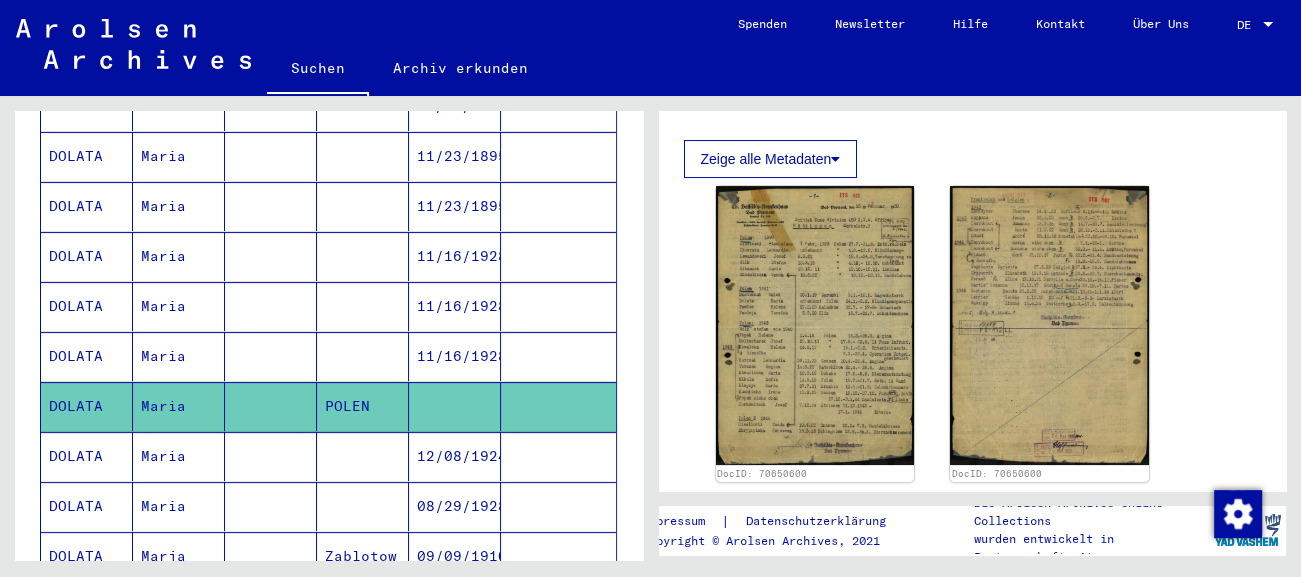 click on "DOLATA" at bounding box center [87, 506] 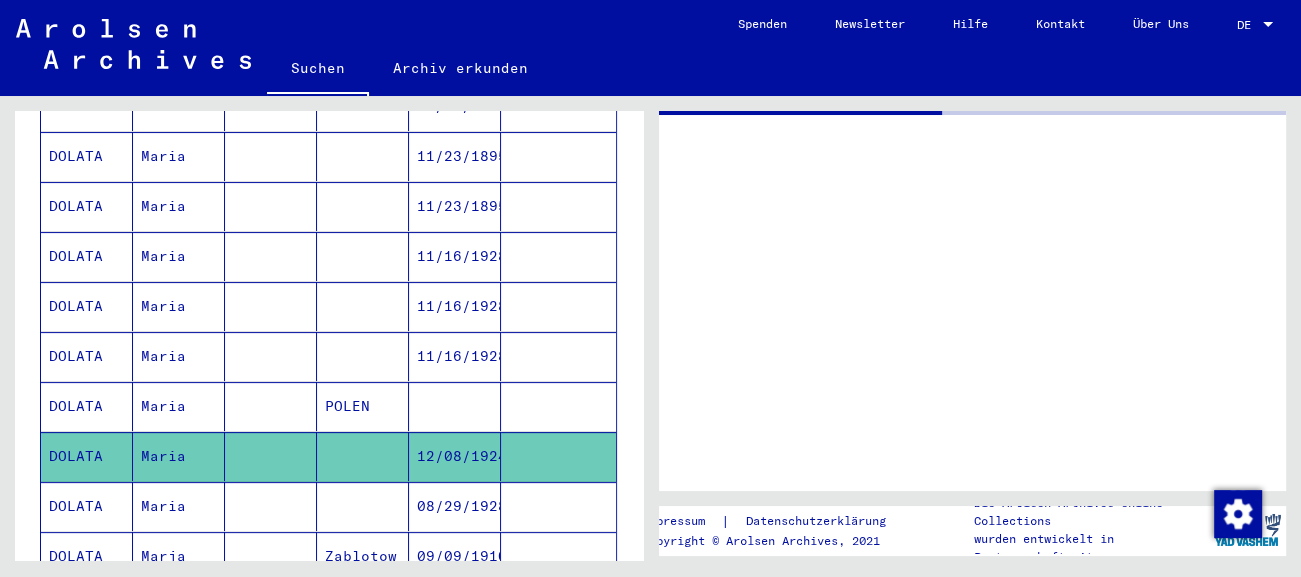scroll, scrollTop: 0, scrollLeft: 0, axis: both 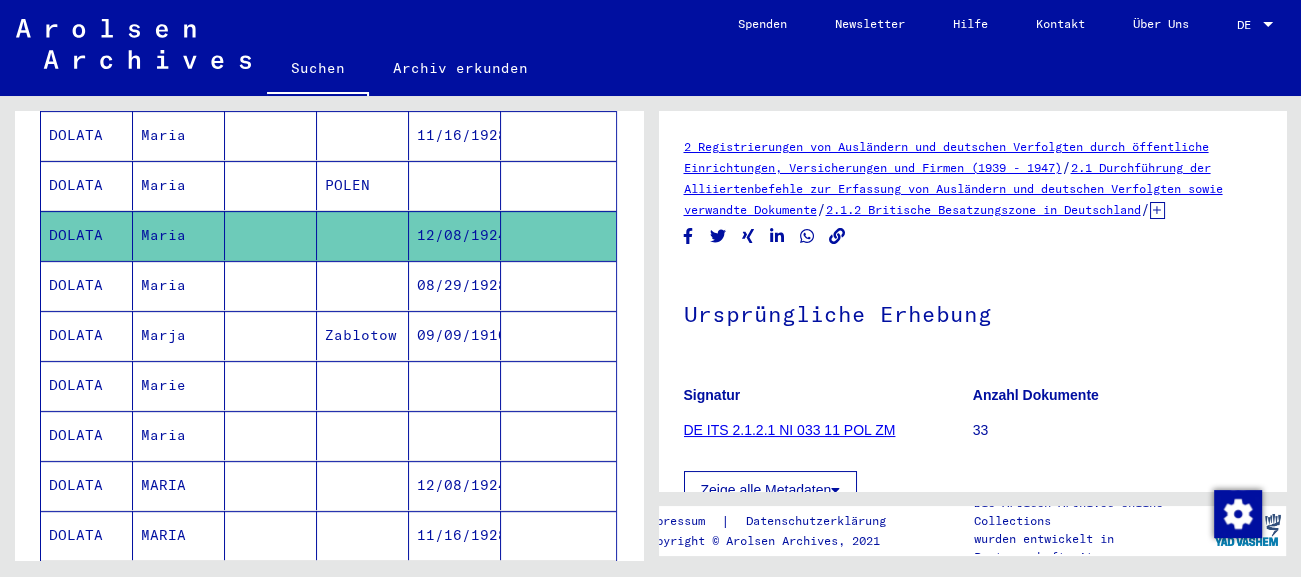 click on "08/29/1928" at bounding box center [455, 335] 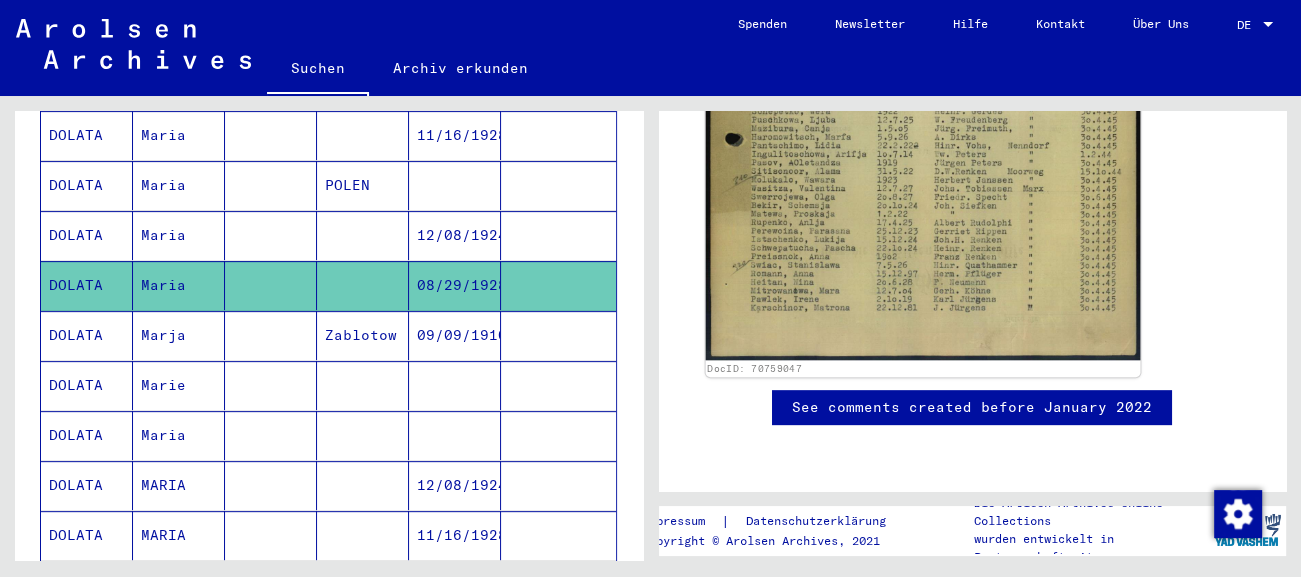 scroll, scrollTop: 994, scrollLeft: 0, axis: vertical 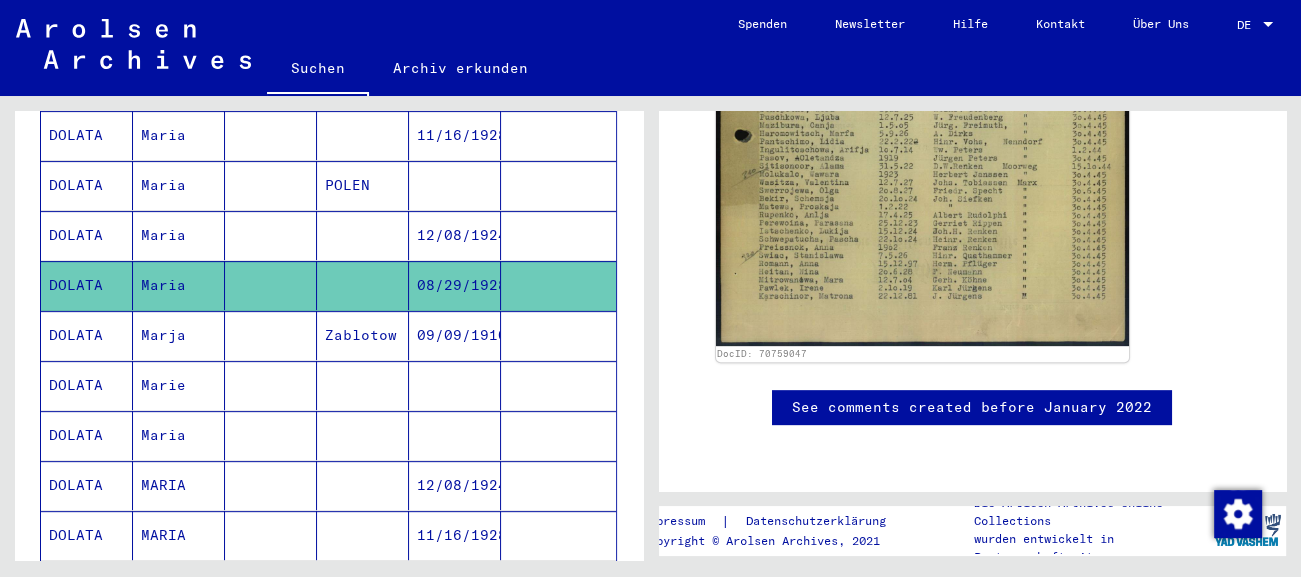 click on "12/08/1924" at bounding box center [455, 535] 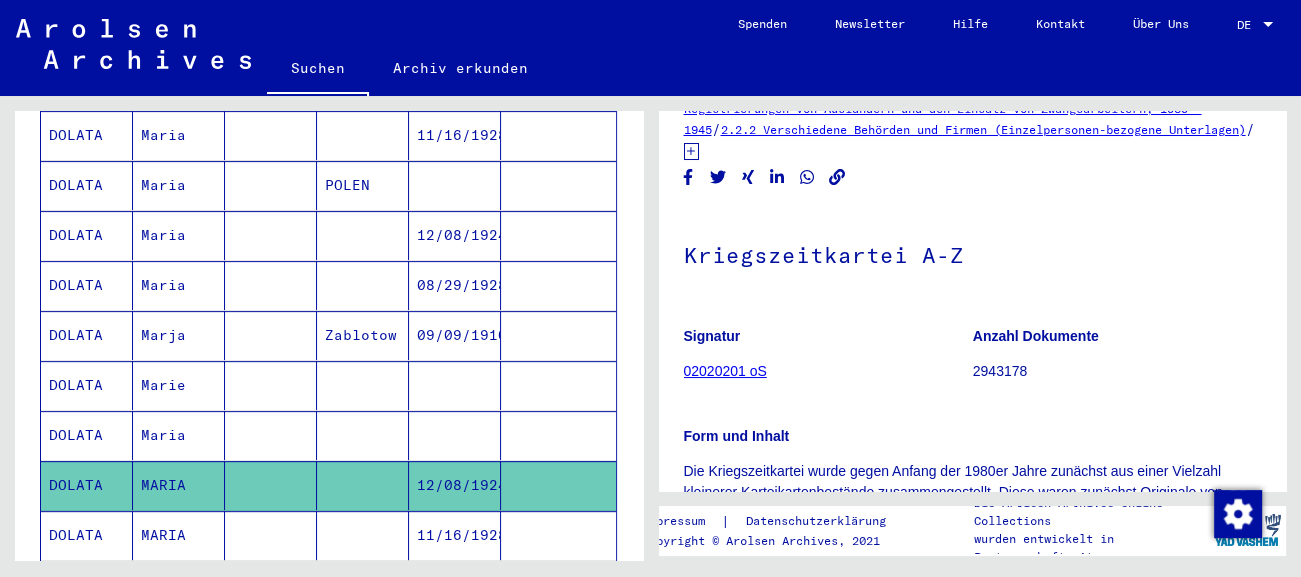 scroll, scrollTop: 331, scrollLeft: 0, axis: vertical 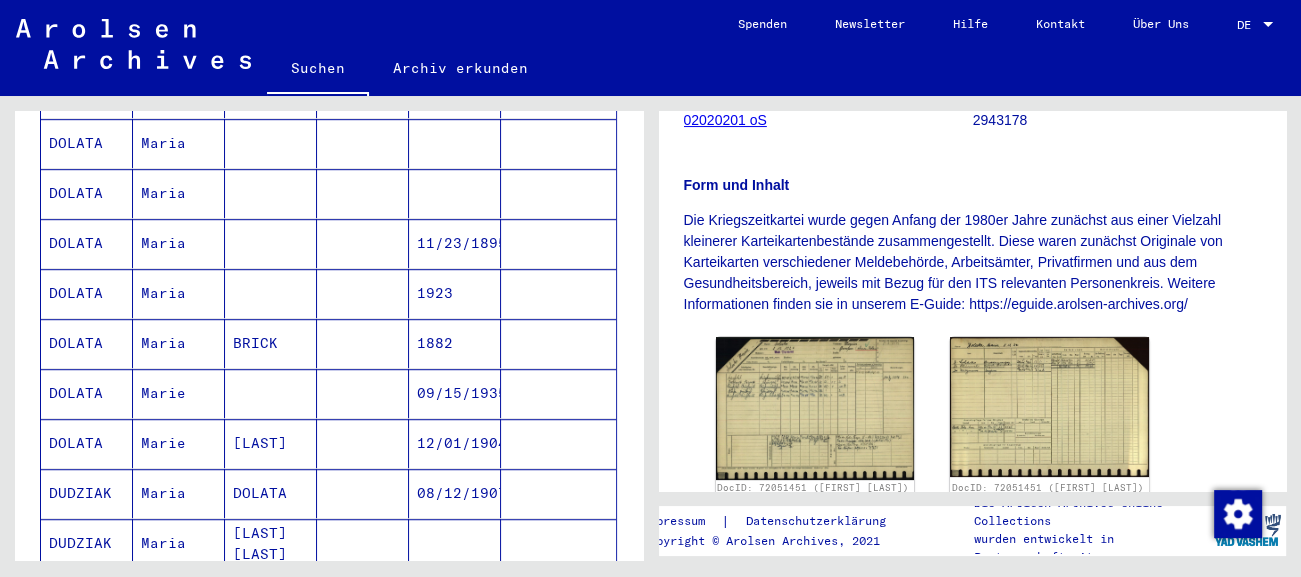 click on "12/01/1904" at bounding box center [455, 493] 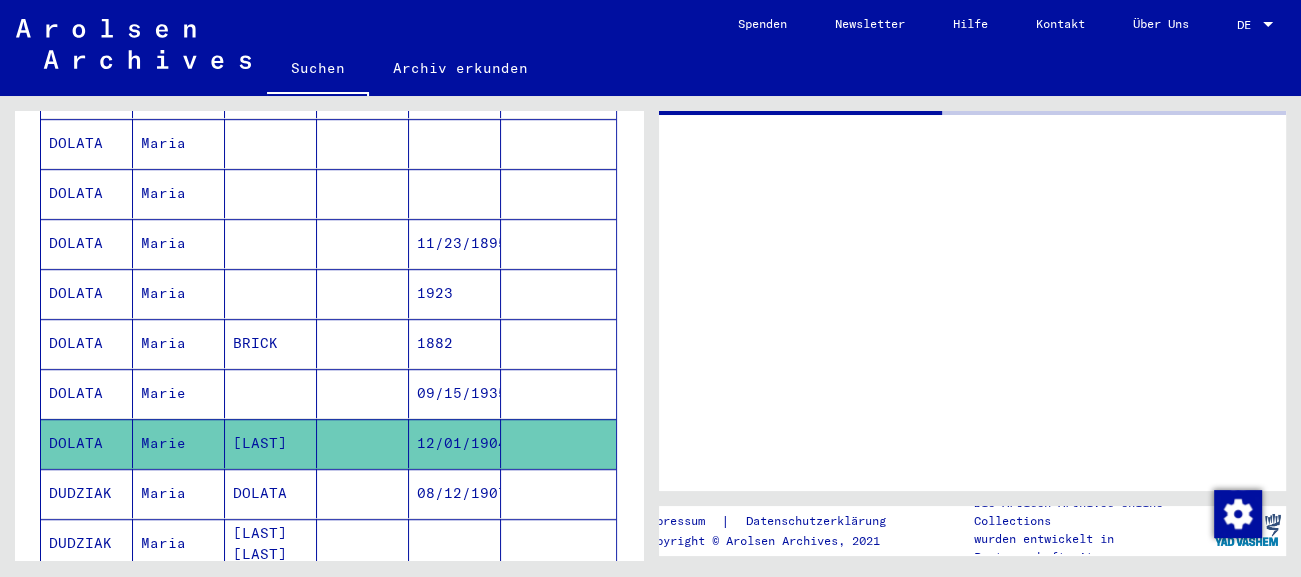 scroll, scrollTop: 0, scrollLeft: 0, axis: both 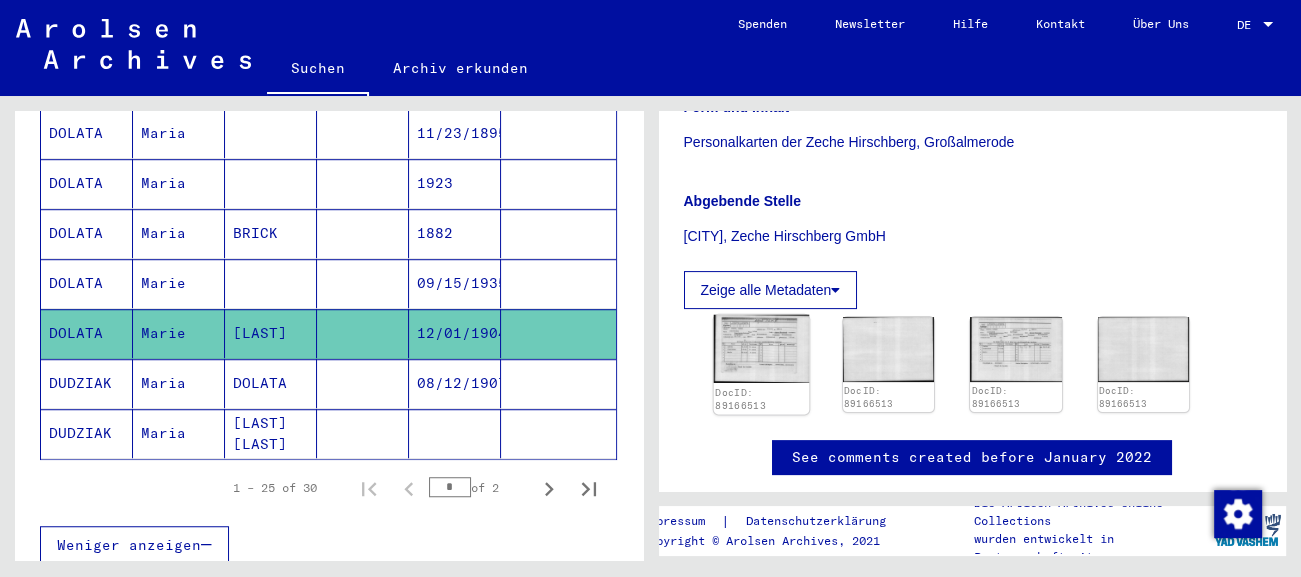 click 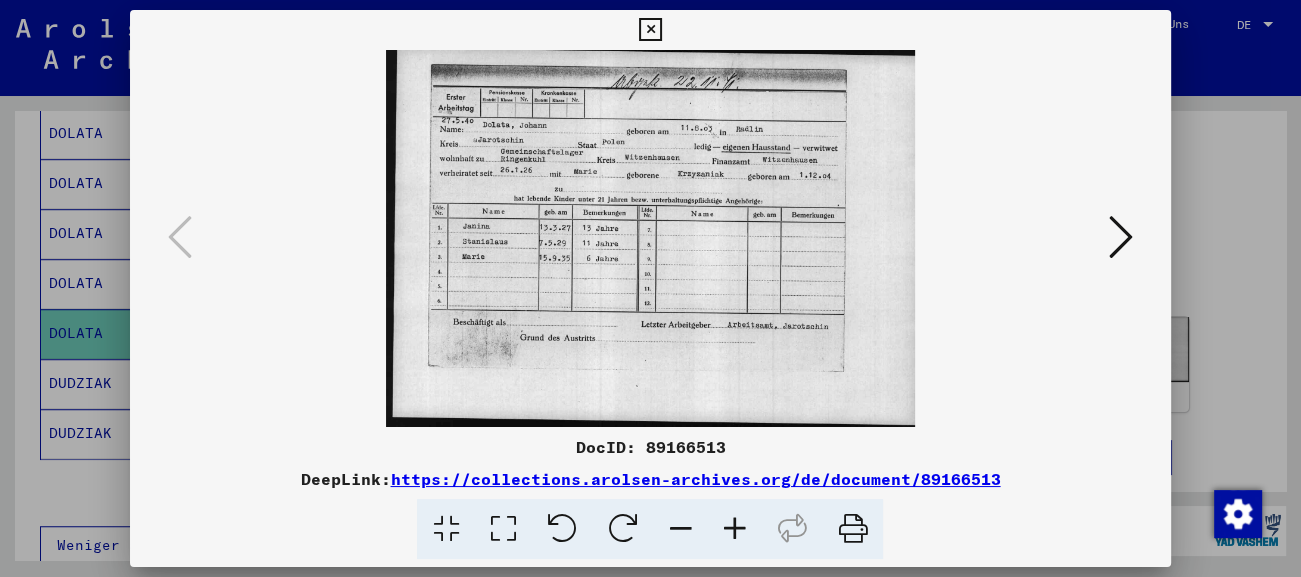 click at bounding box center (1121, 237) 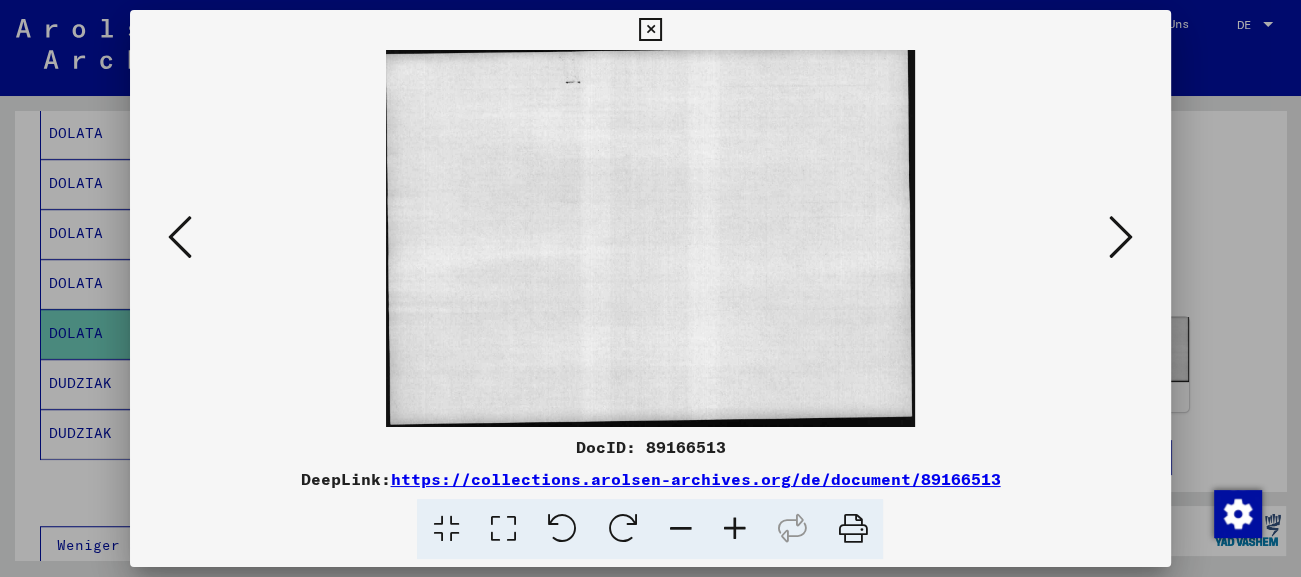 click at bounding box center (1121, 237) 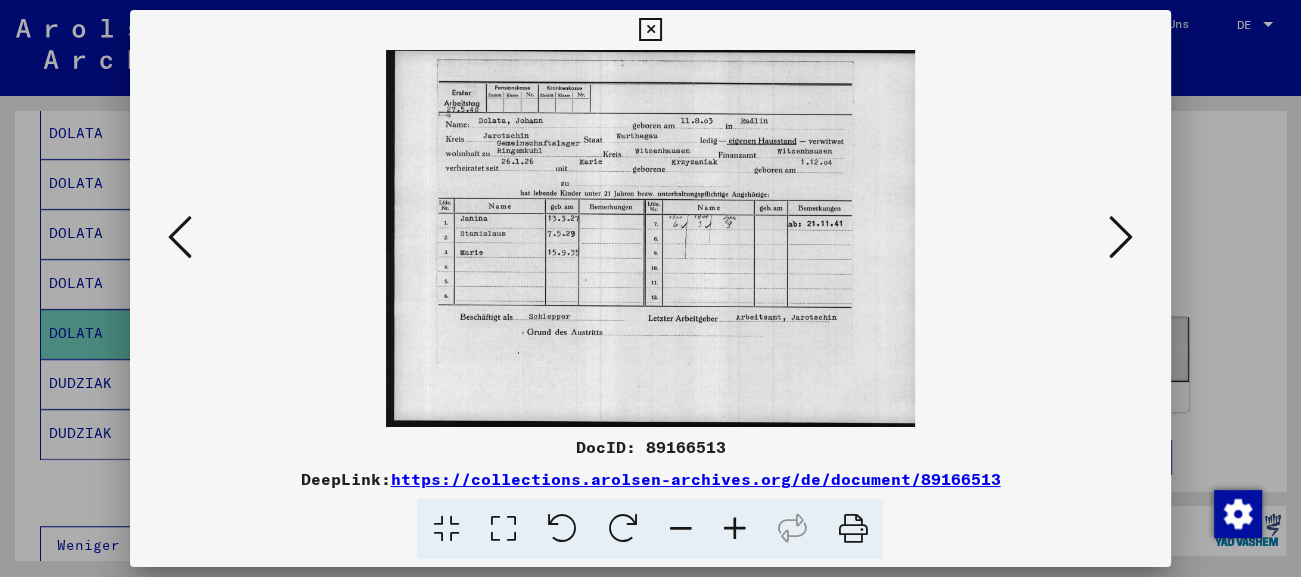 click at bounding box center [1121, 238] 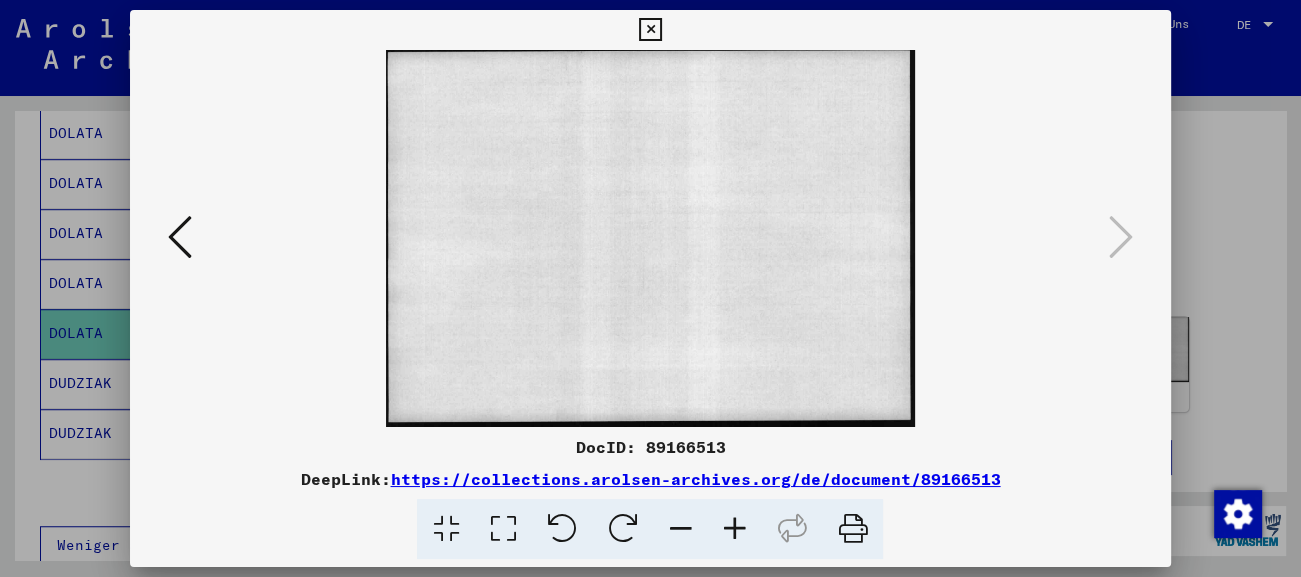 click at bounding box center (650, 30) 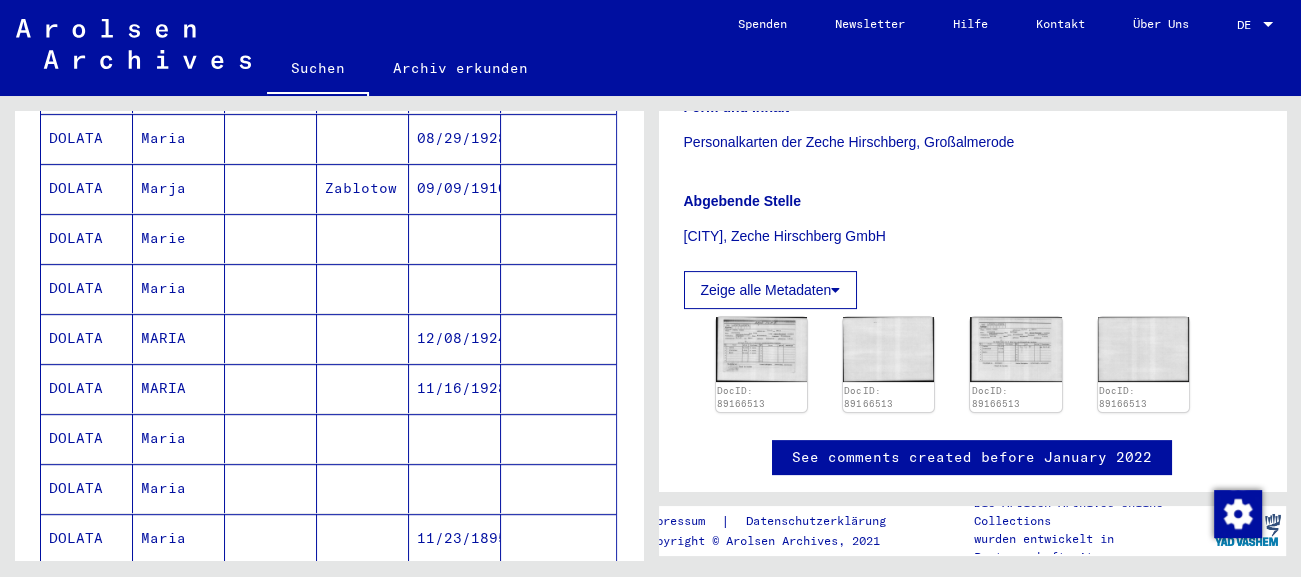 scroll, scrollTop: 776, scrollLeft: 0, axis: vertical 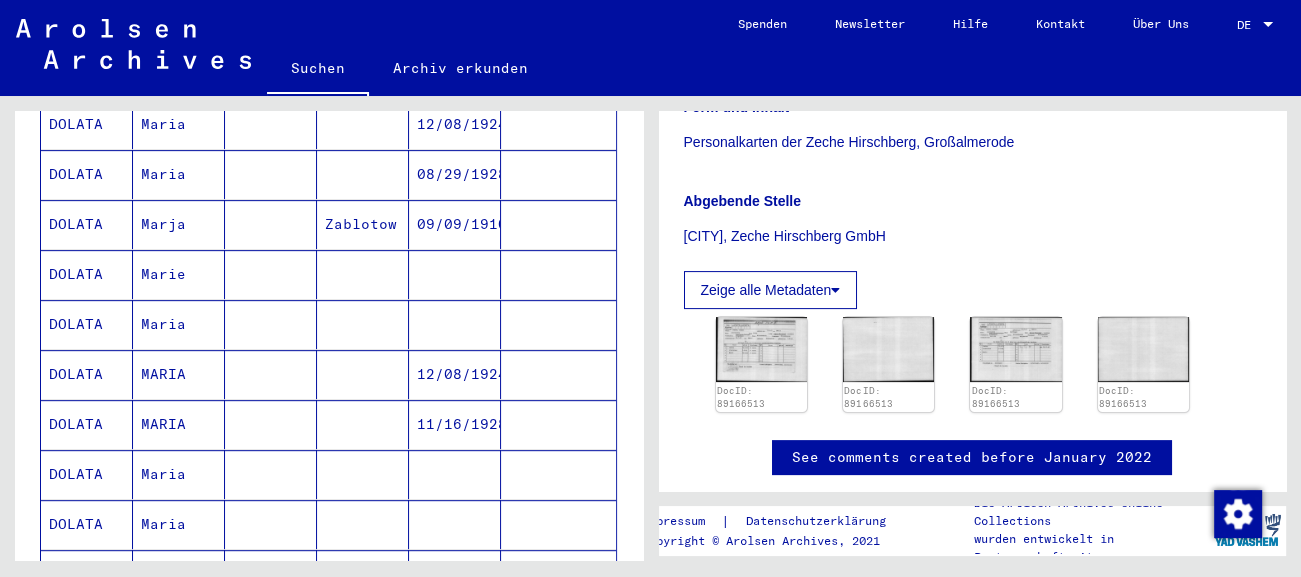 click on "12/08/1924" at bounding box center [455, 424] 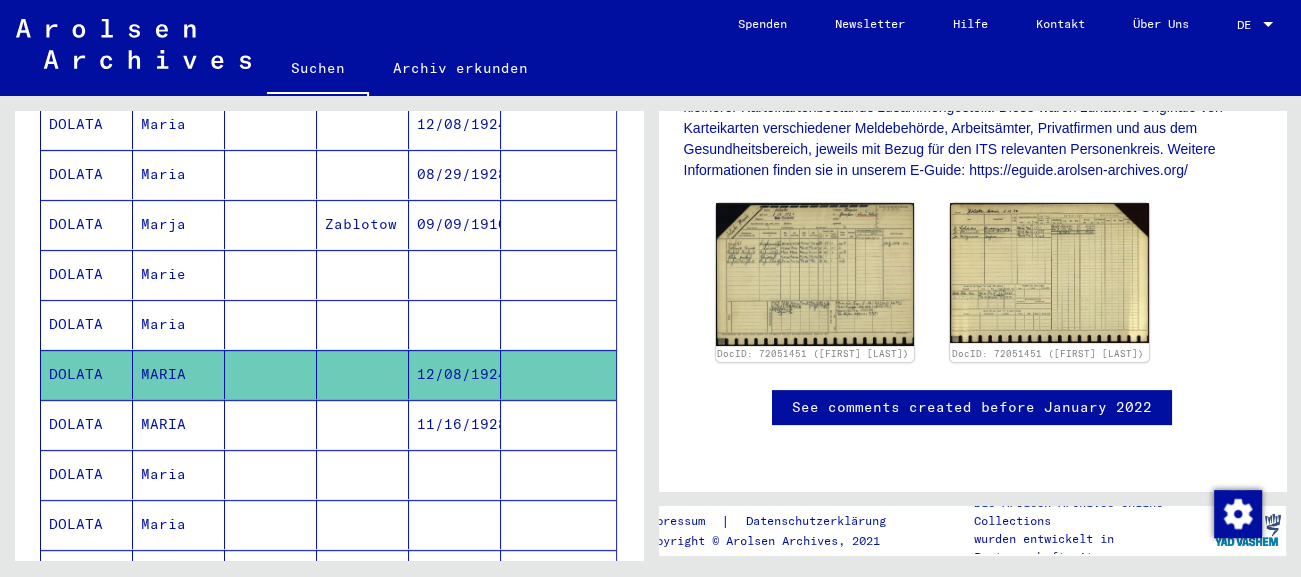 scroll, scrollTop: 502, scrollLeft: 0, axis: vertical 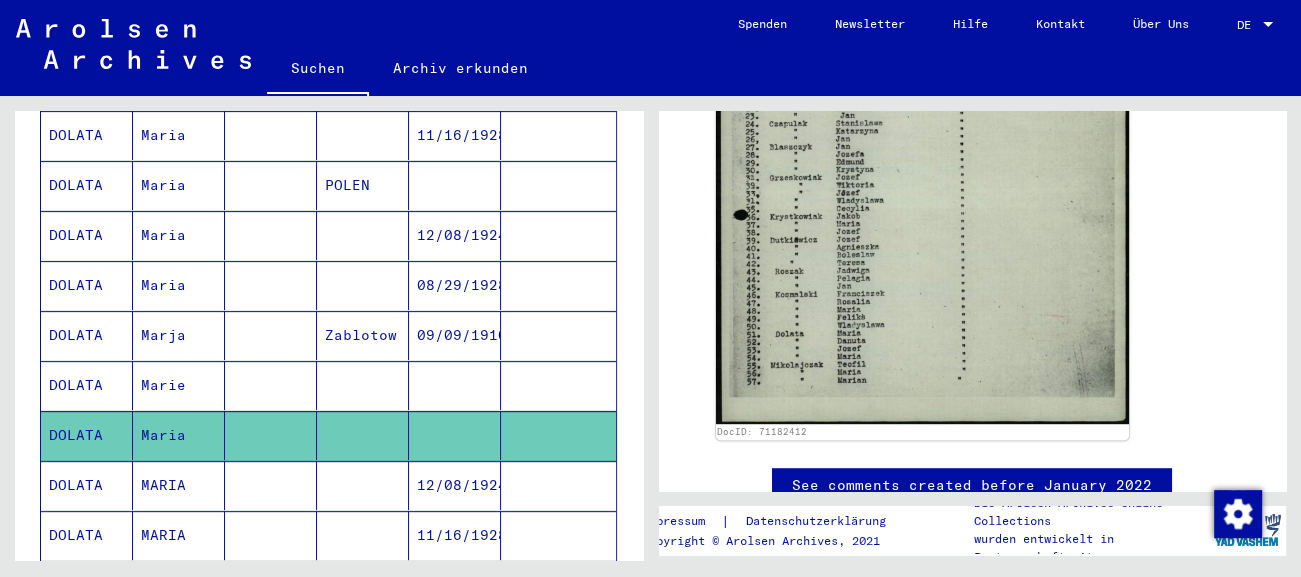 click on "12/08/1924" at bounding box center (455, 285) 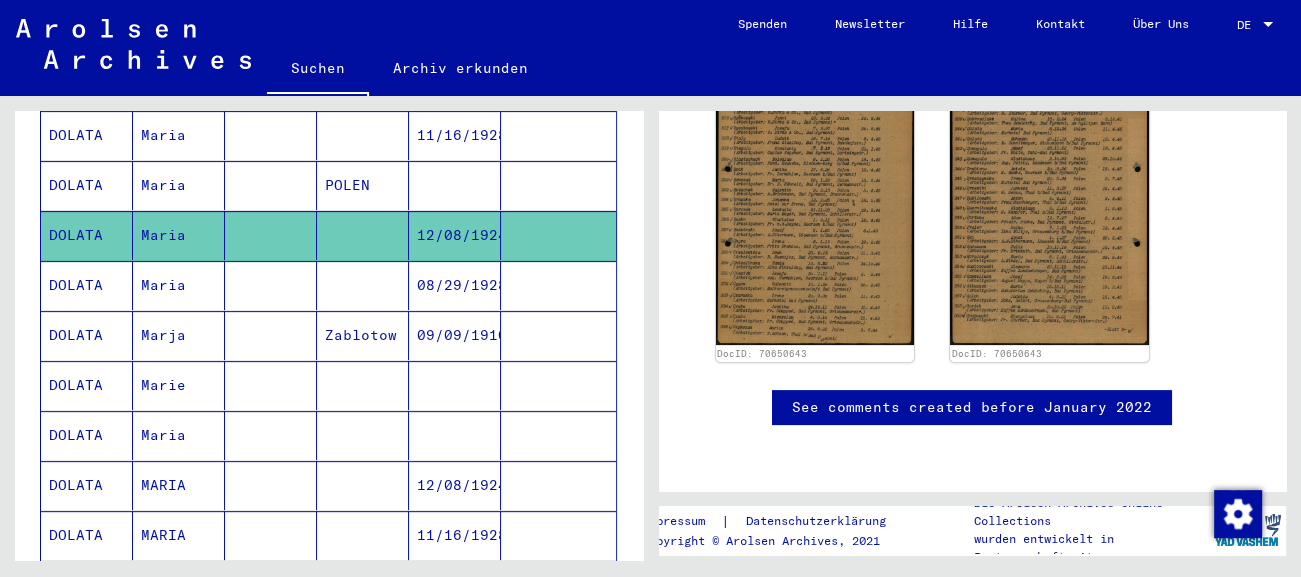 scroll, scrollTop: 773, scrollLeft: 0, axis: vertical 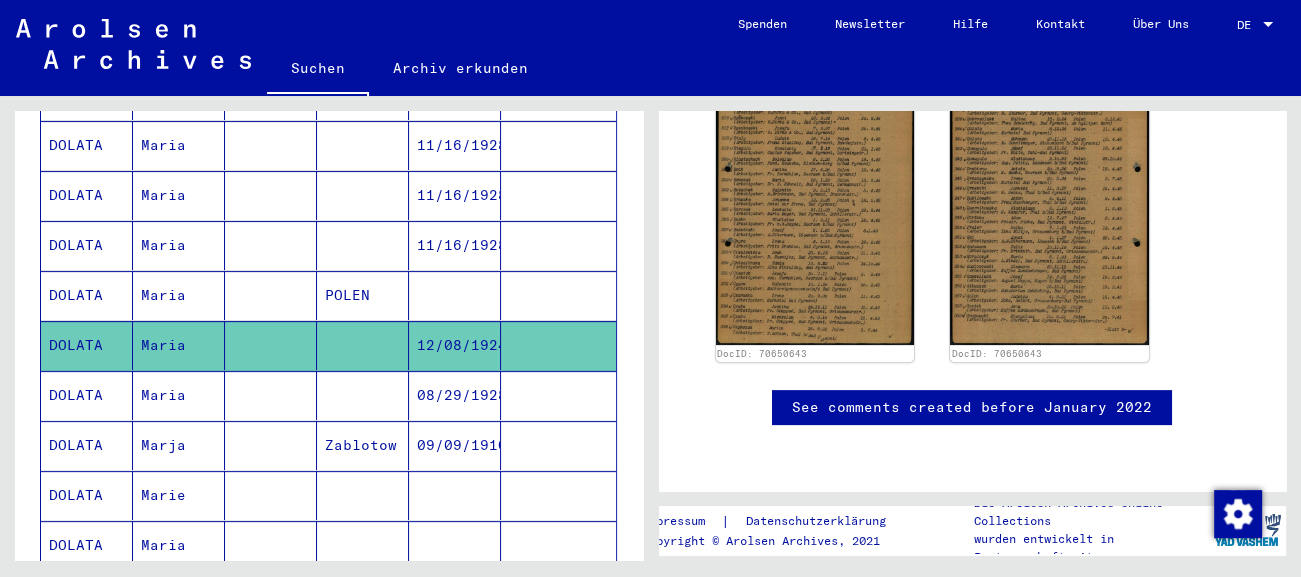 click at bounding box center [455, 345] 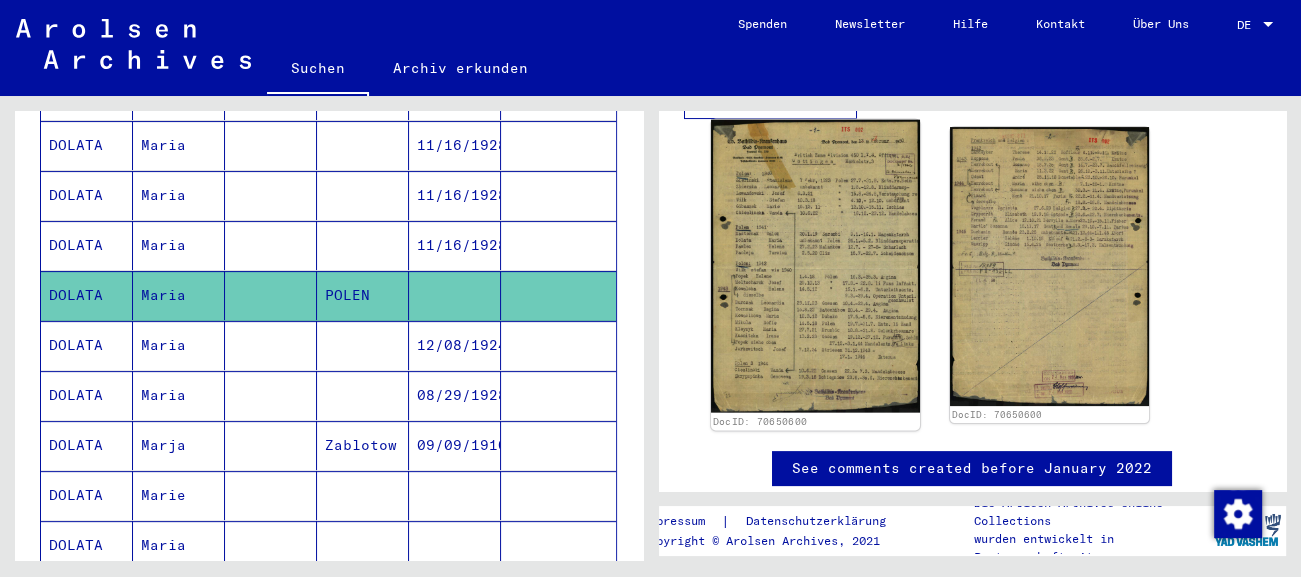 scroll, scrollTop: 442, scrollLeft: 0, axis: vertical 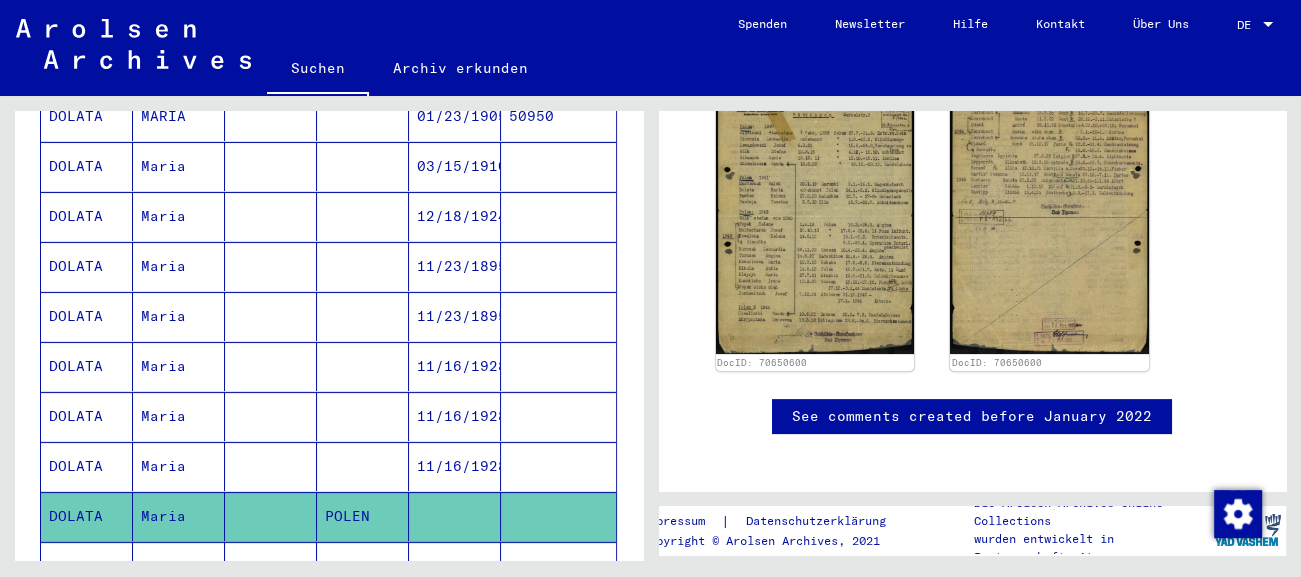 click on "12/18/1924" at bounding box center [455, 266] 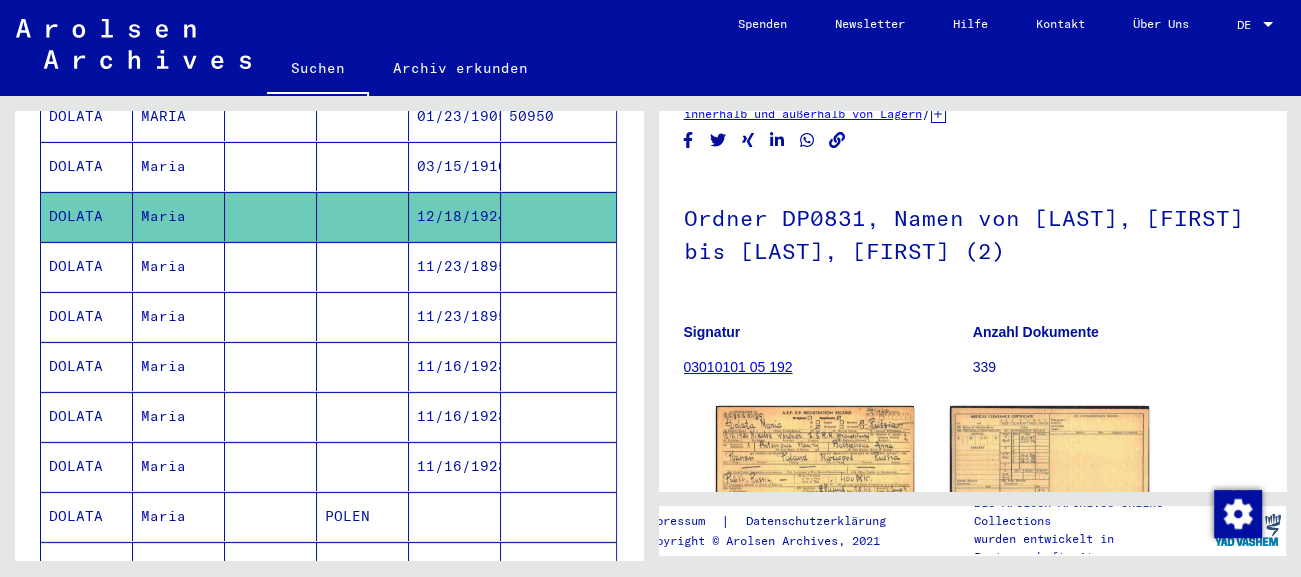 scroll, scrollTop: 221, scrollLeft: 0, axis: vertical 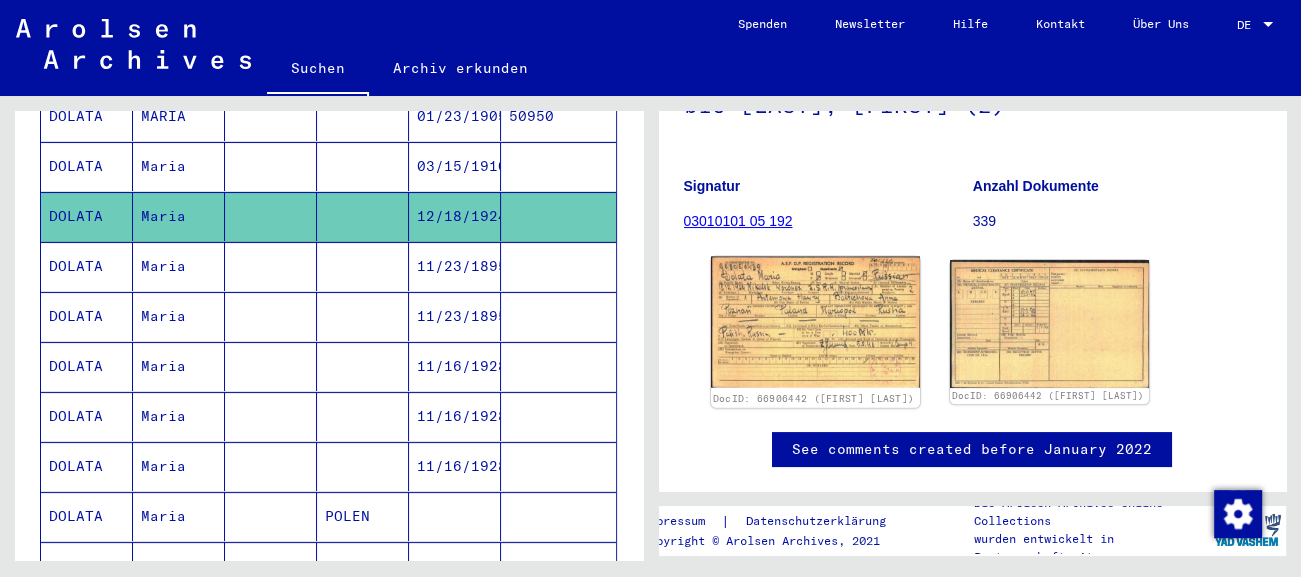 click 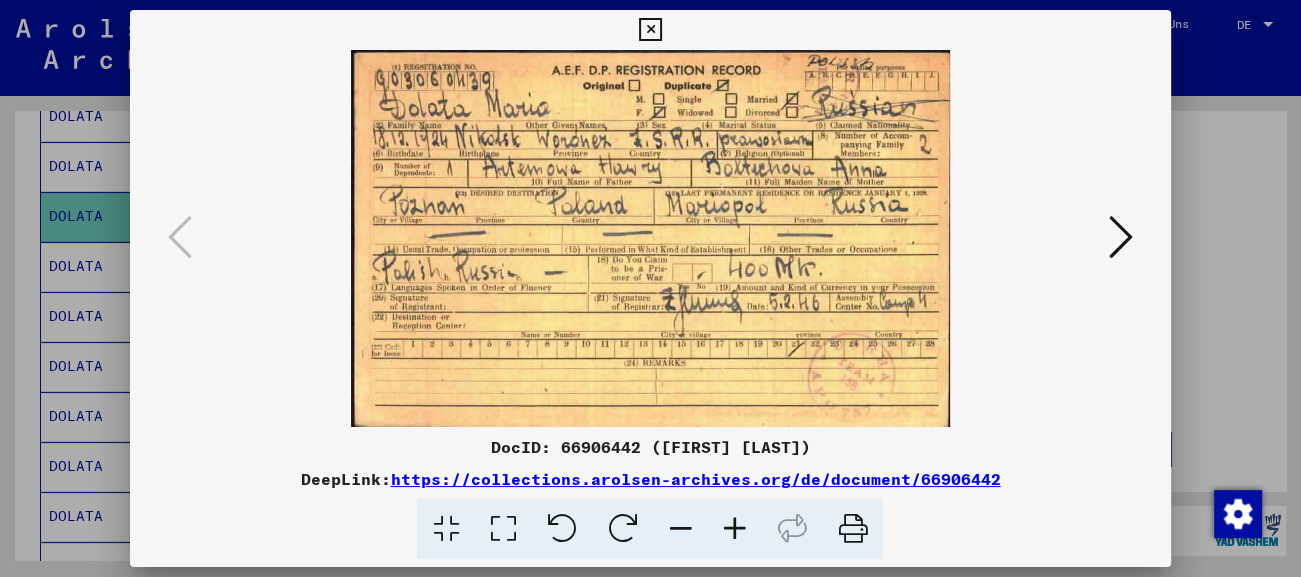 click at bounding box center [1121, 237] 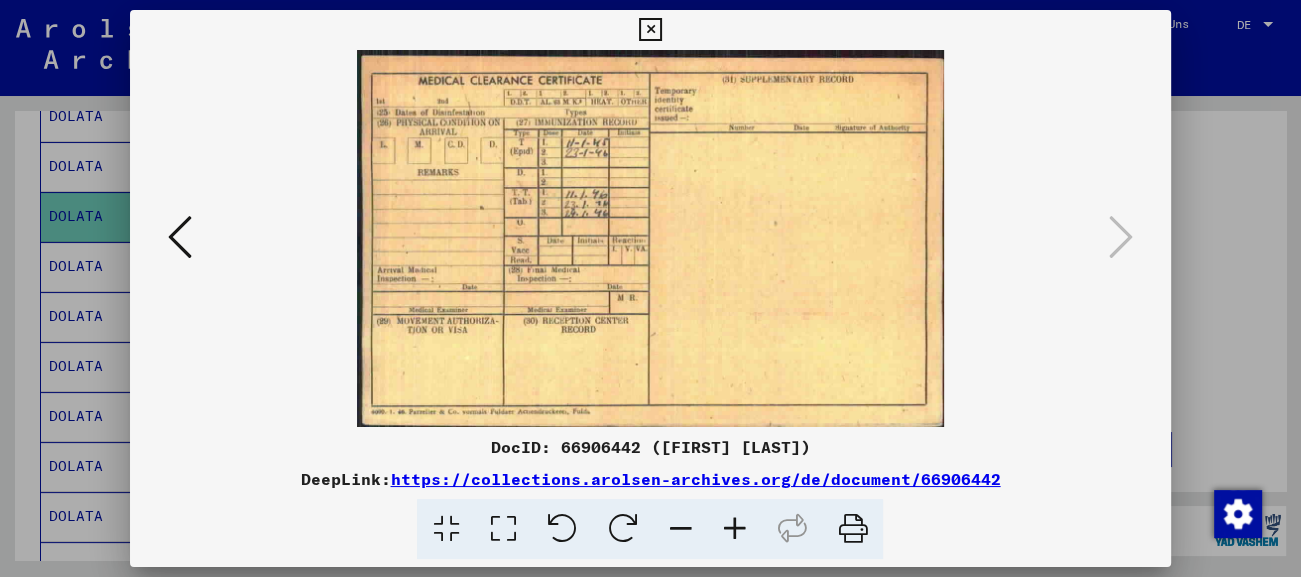 click at bounding box center (650, 30) 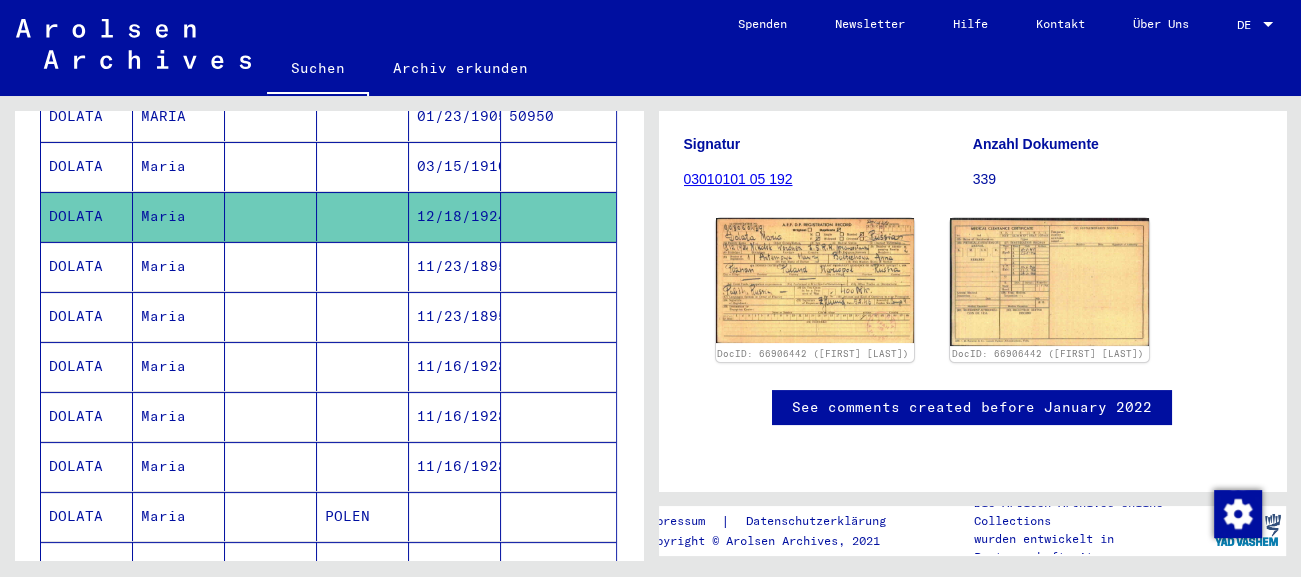 scroll, scrollTop: 442, scrollLeft: 0, axis: vertical 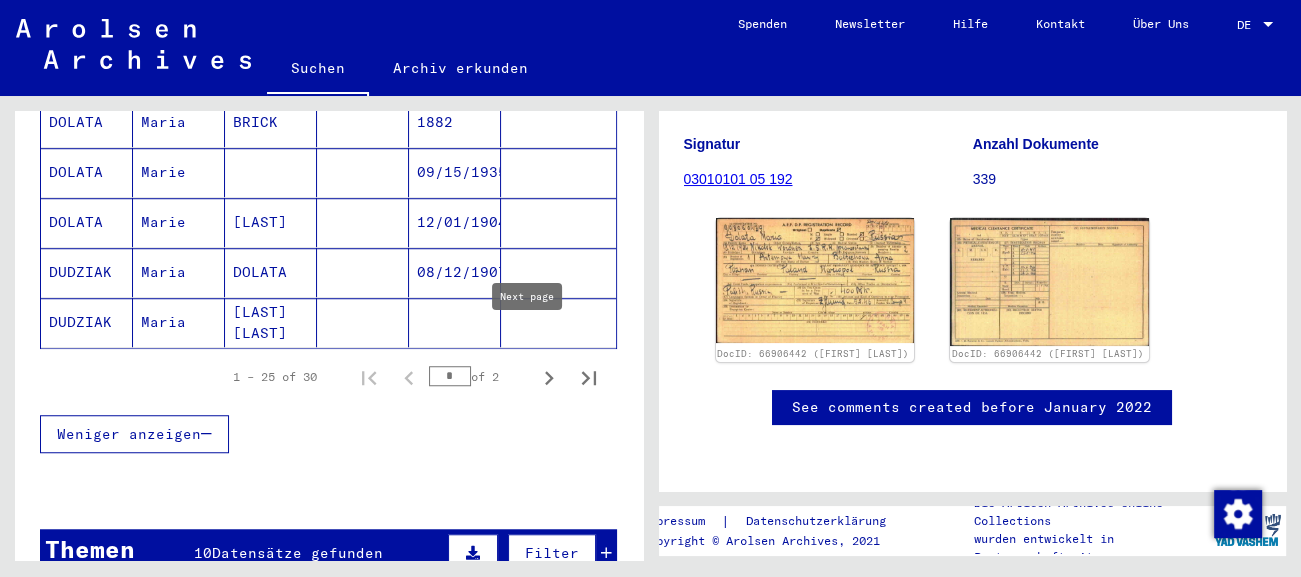 click 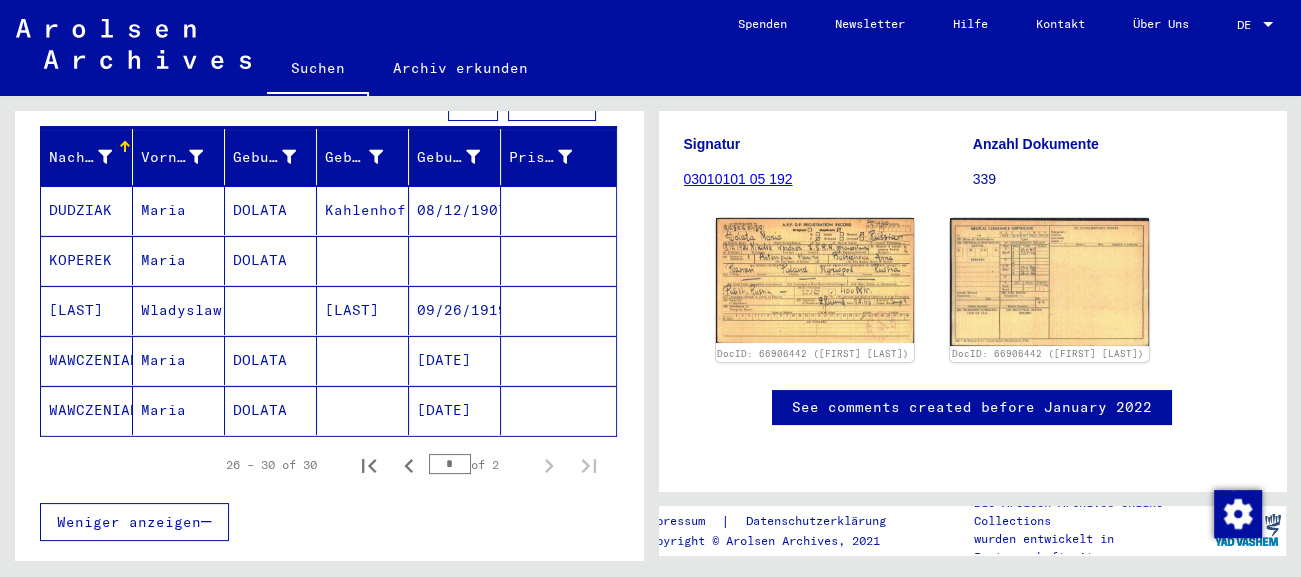 scroll, scrollTop: 86, scrollLeft: 0, axis: vertical 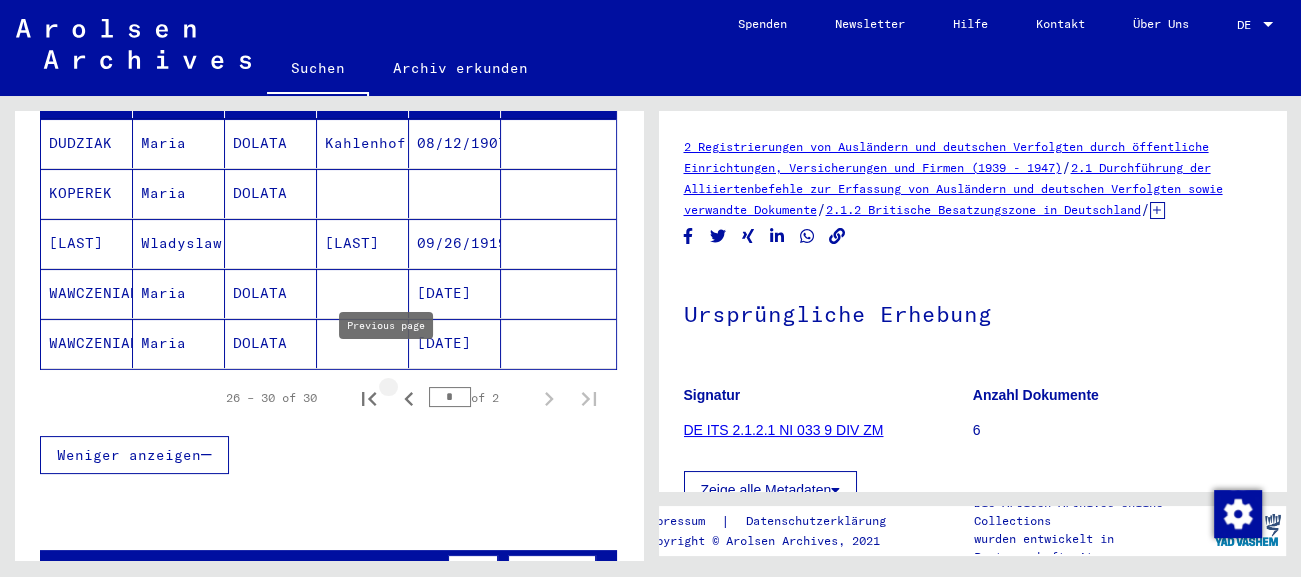 click 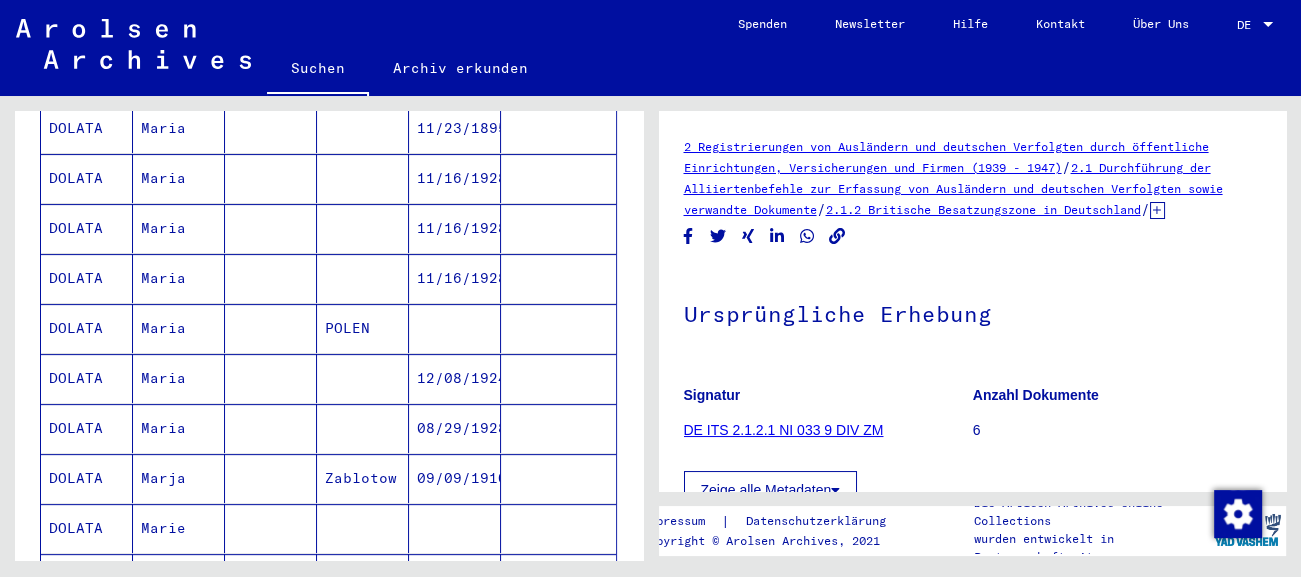 scroll, scrollTop: 528, scrollLeft: 0, axis: vertical 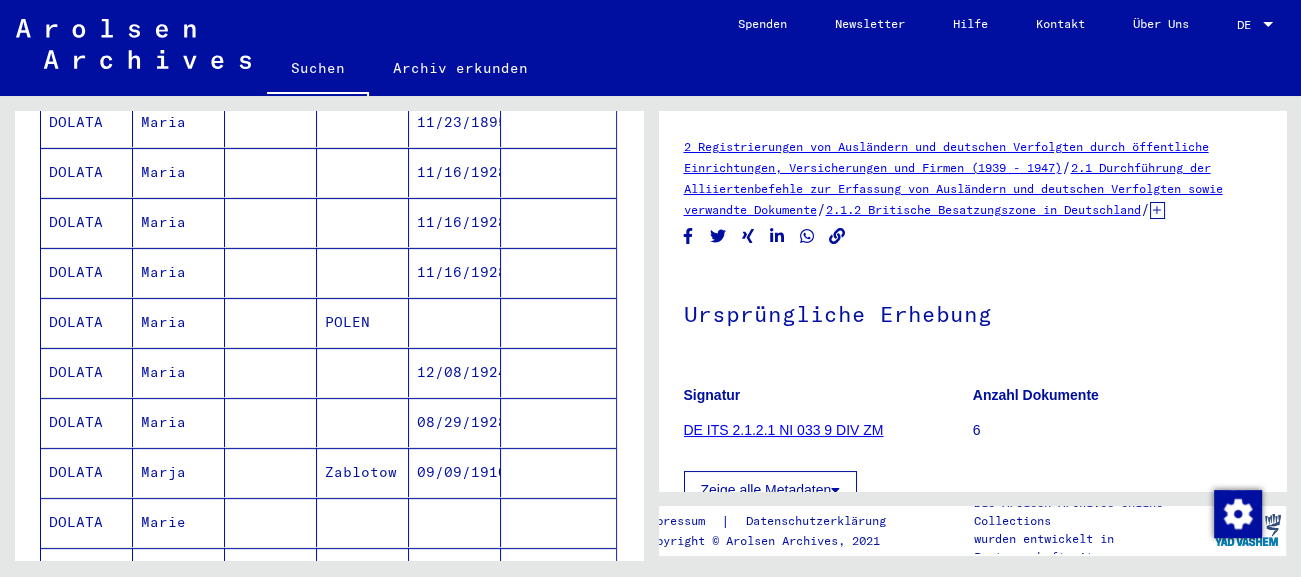 click on "12/08/1924" at bounding box center [455, 422] 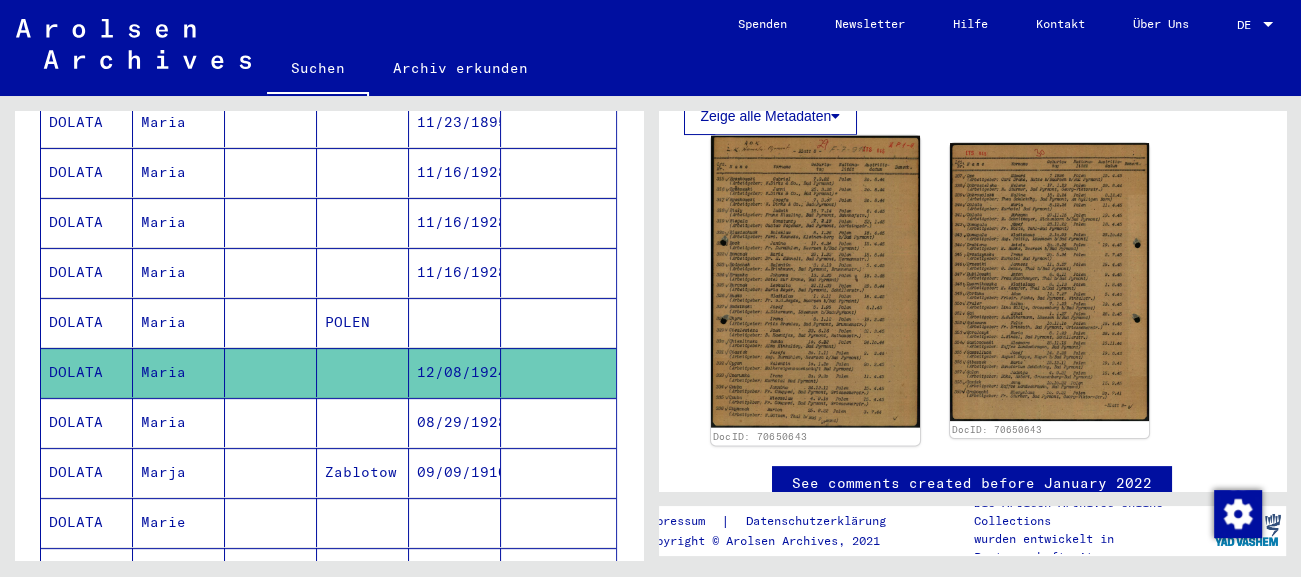 scroll, scrollTop: 442, scrollLeft: 0, axis: vertical 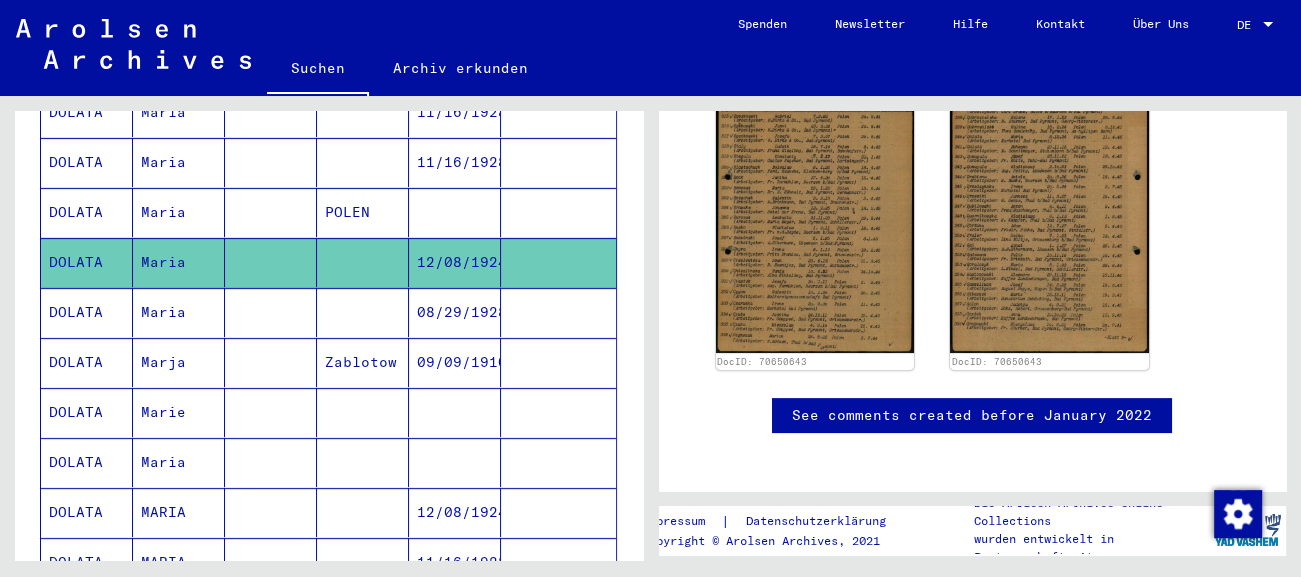 click on "12/08/1924" at bounding box center (455, 562) 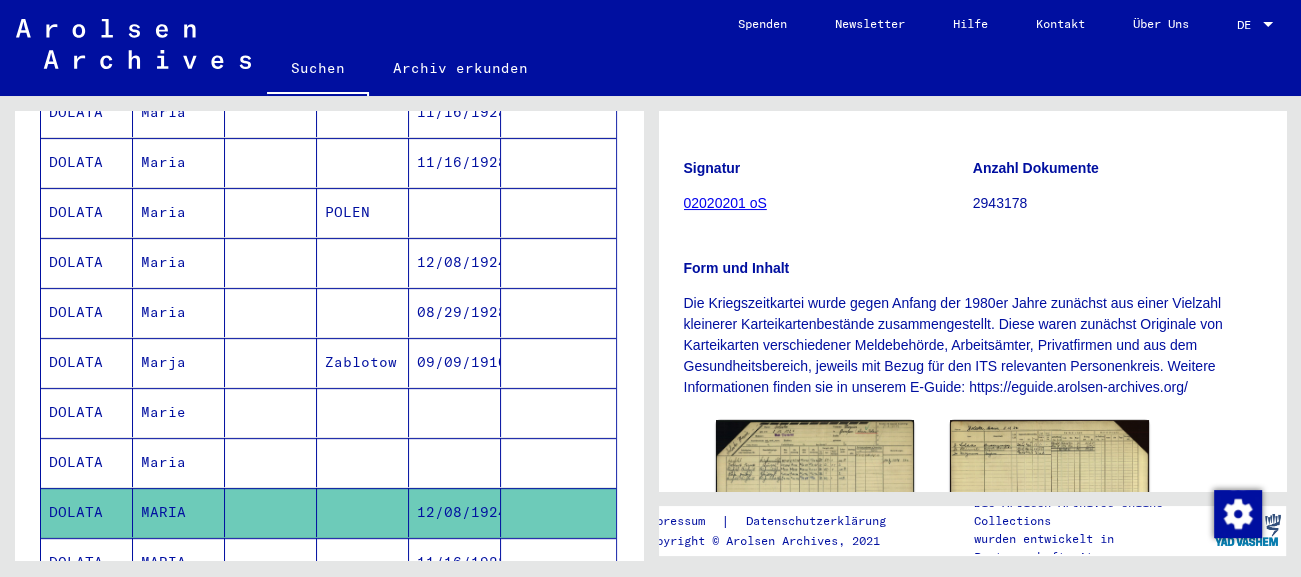scroll, scrollTop: 331, scrollLeft: 0, axis: vertical 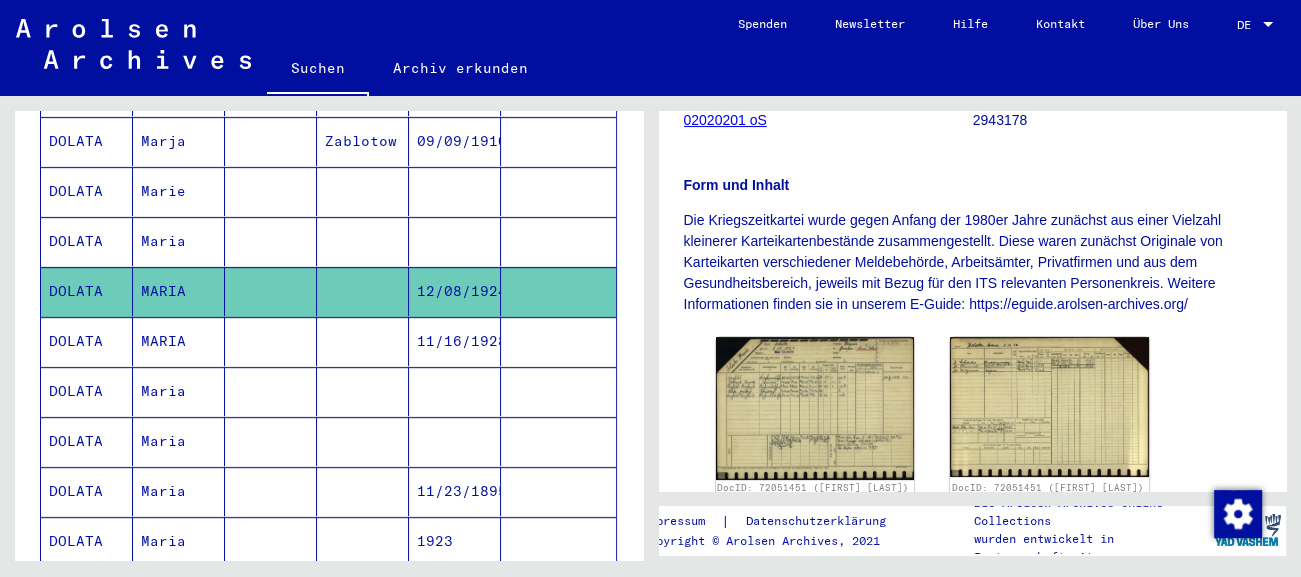 click at bounding box center [455, 441] 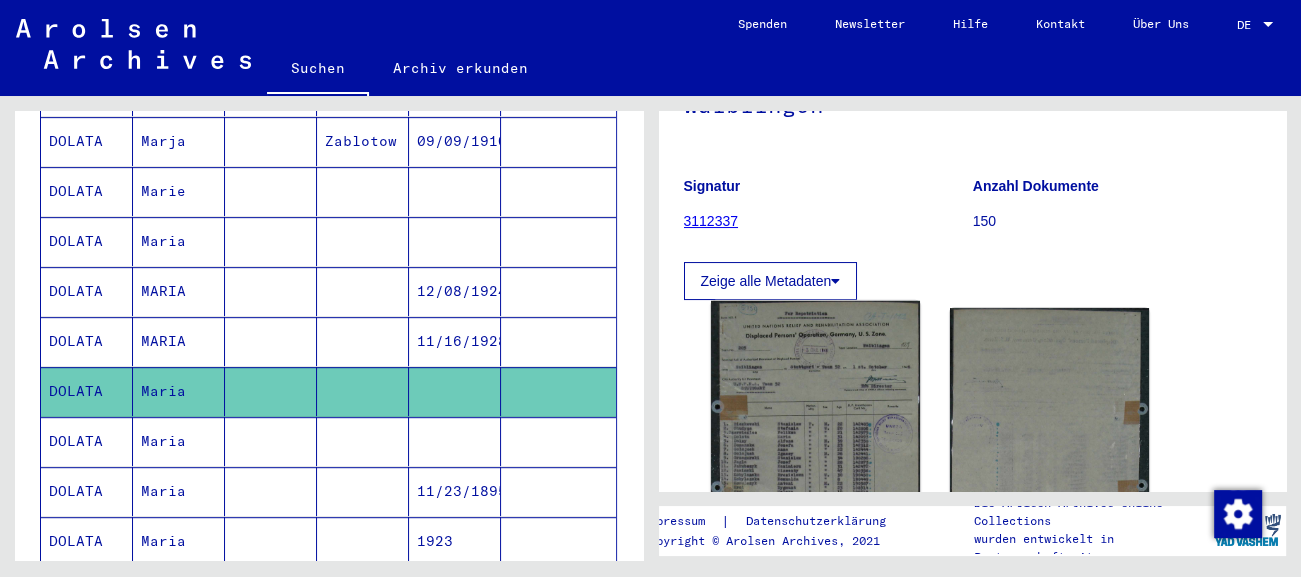 scroll, scrollTop: 442, scrollLeft: 0, axis: vertical 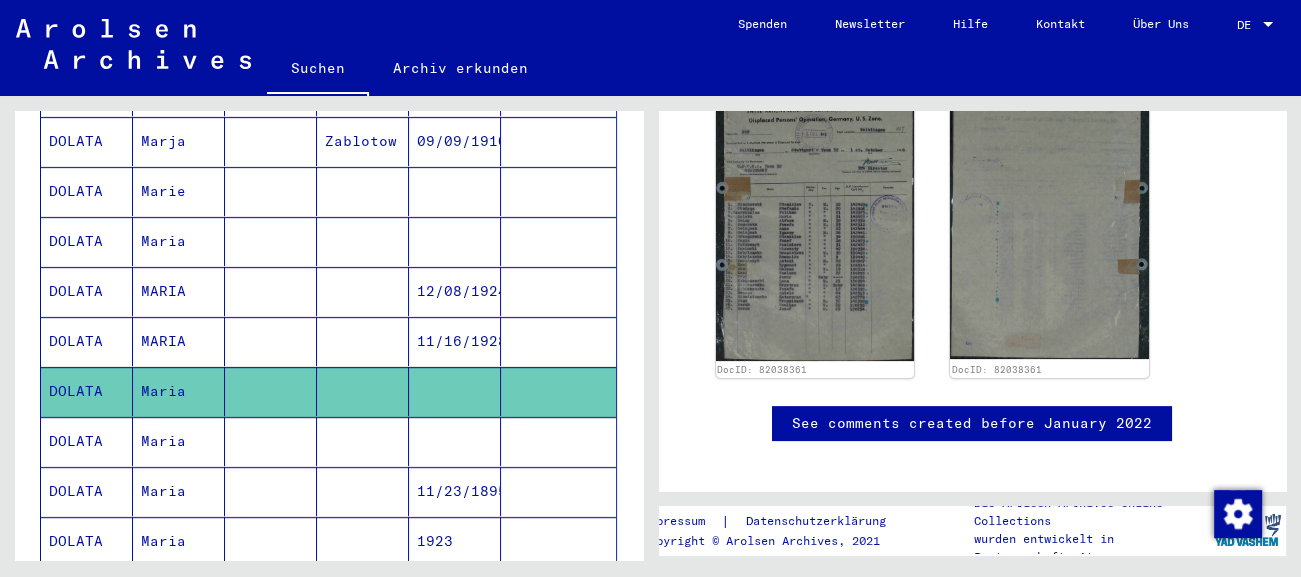 click at bounding box center (558, 491) 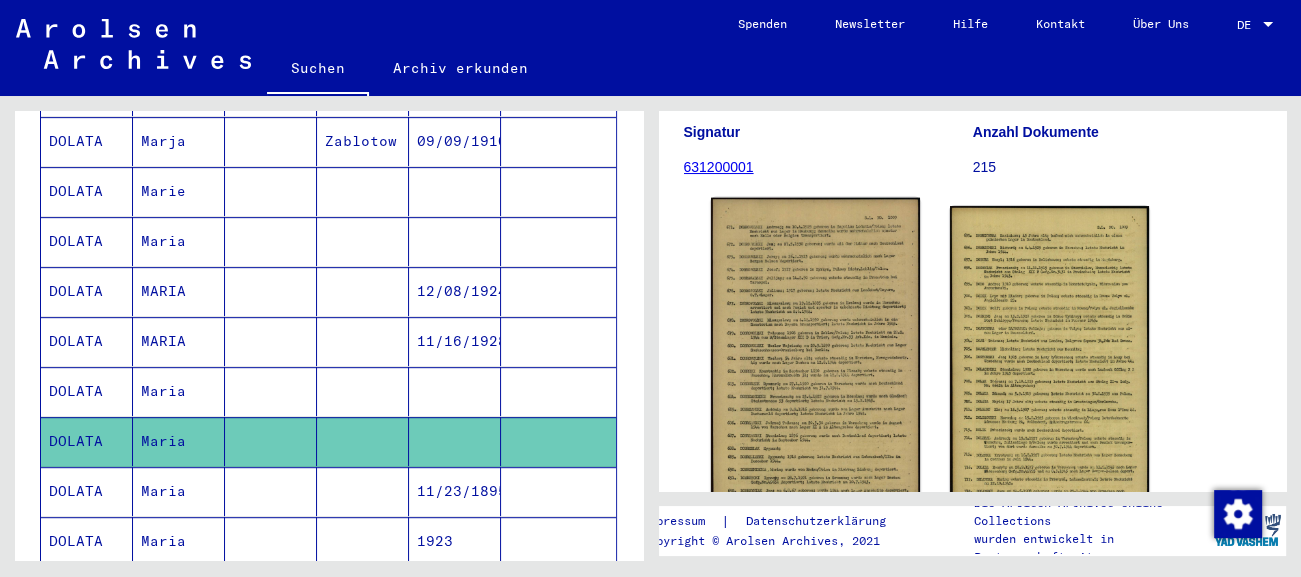 scroll, scrollTop: 442, scrollLeft: 0, axis: vertical 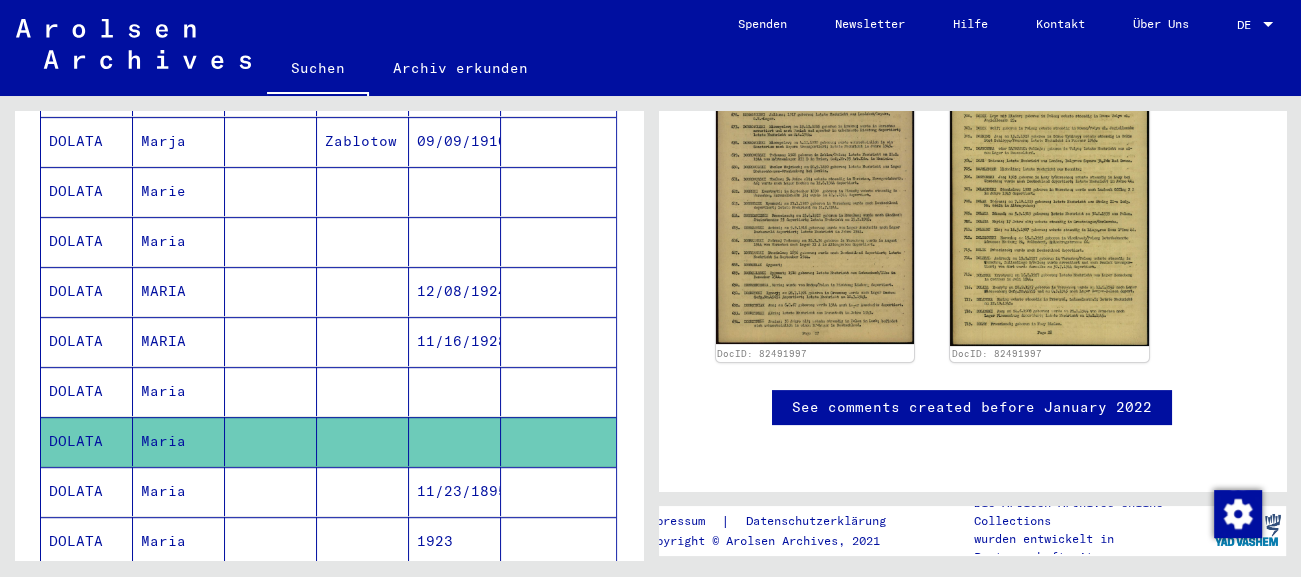 click on "11/23/1895" at bounding box center (455, 541) 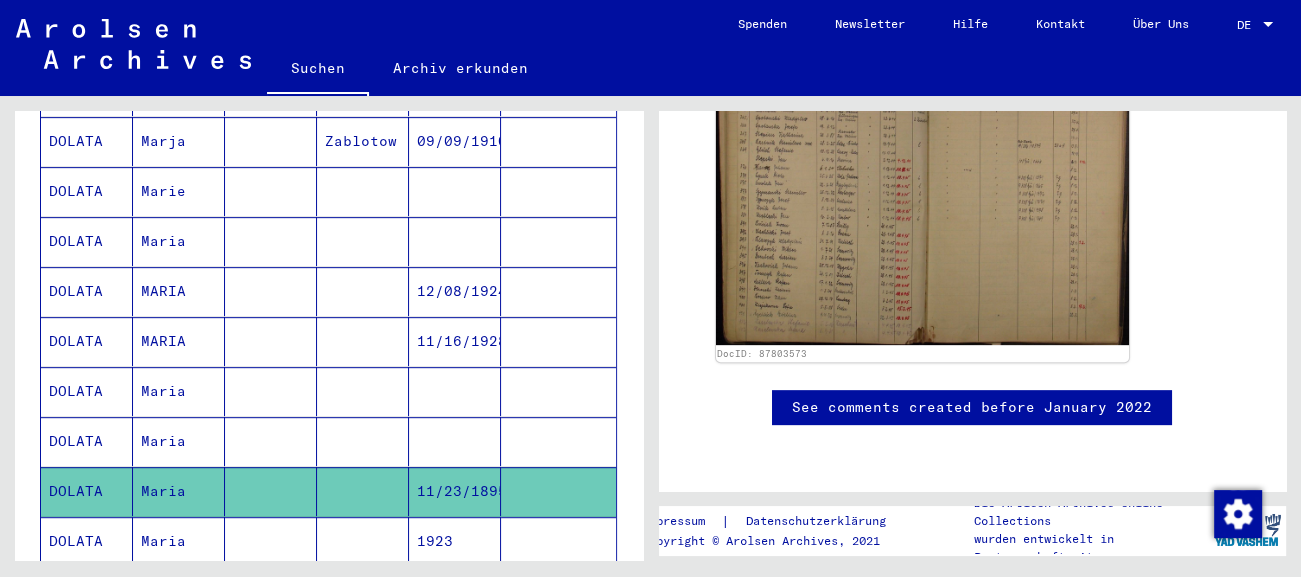 scroll, scrollTop: 773, scrollLeft: 0, axis: vertical 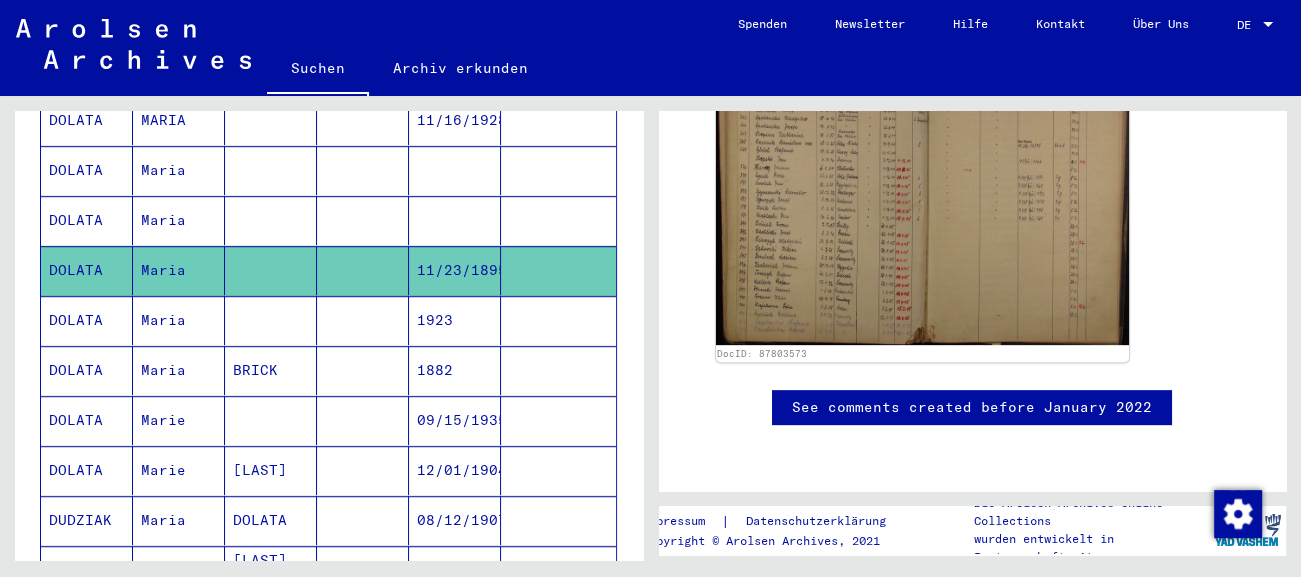 click on "12/01/1904" at bounding box center [455, 520] 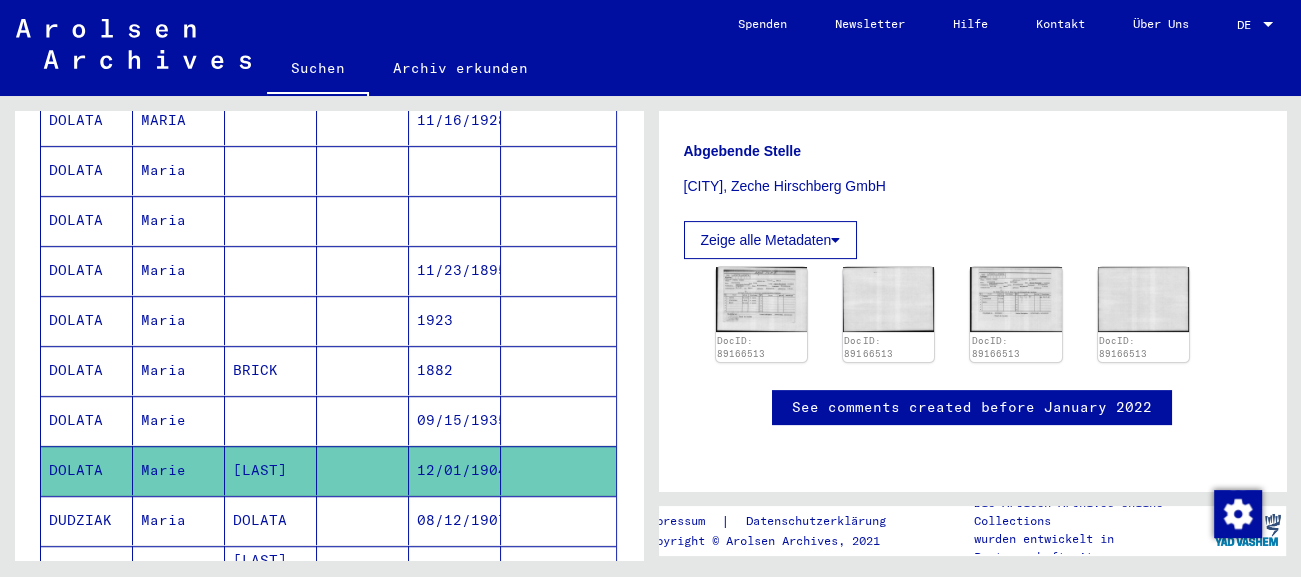scroll, scrollTop: 552, scrollLeft: 0, axis: vertical 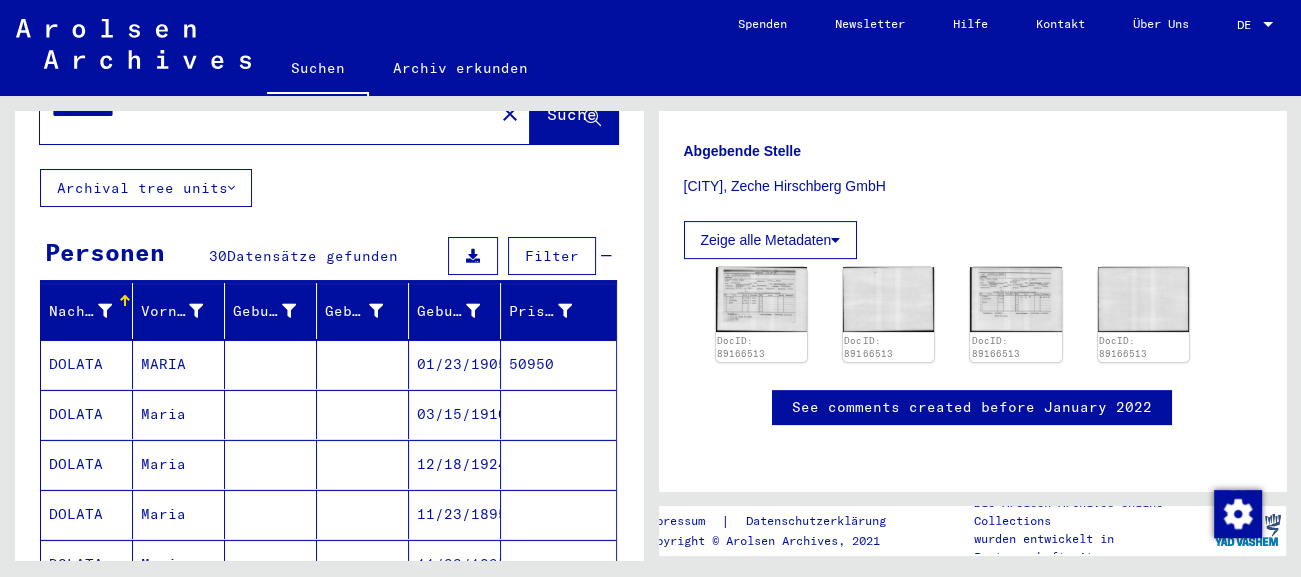 click on "12/18/1924" at bounding box center [455, 514] 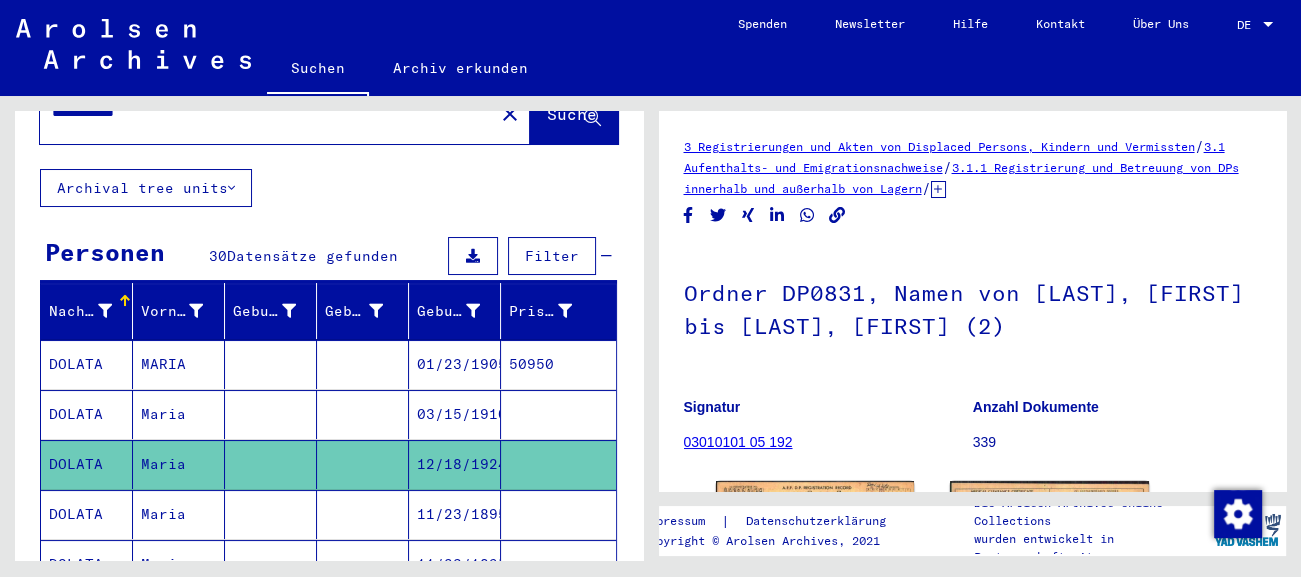 scroll, scrollTop: 221, scrollLeft: 0, axis: vertical 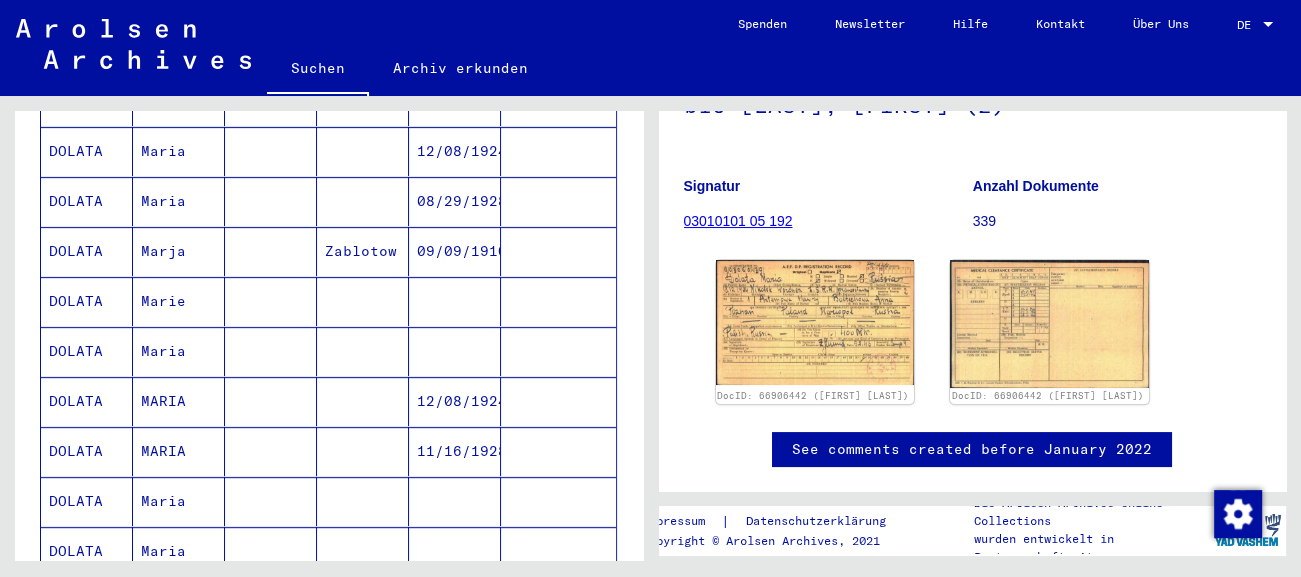 click at bounding box center (455, 401) 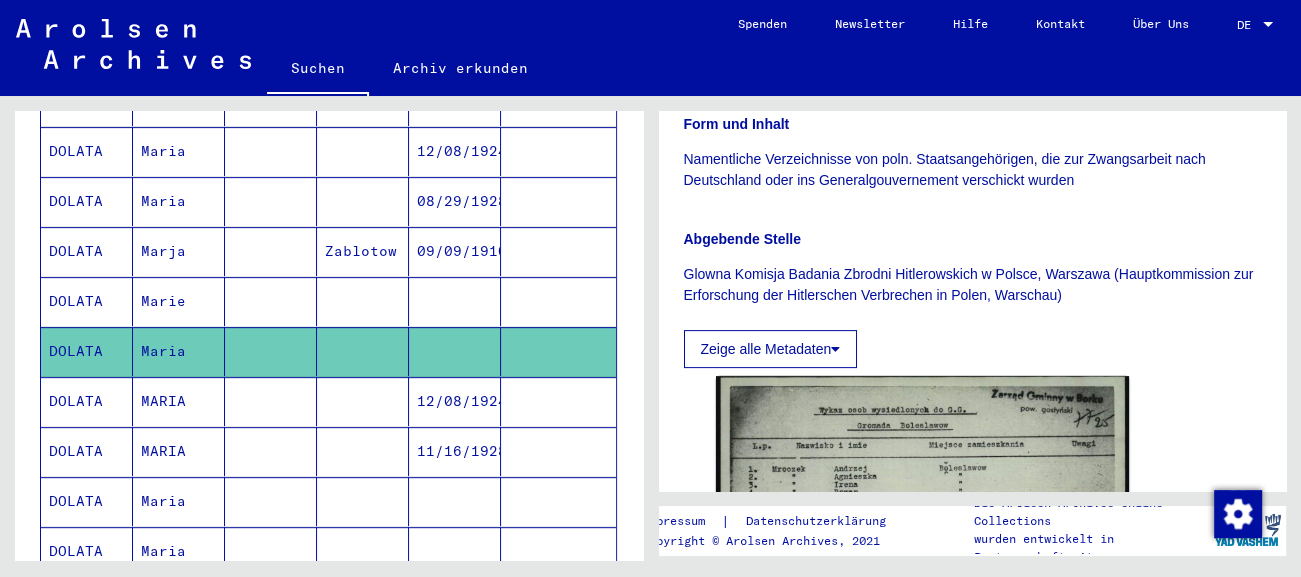 scroll, scrollTop: 442, scrollLeft: 0, axis: vertical 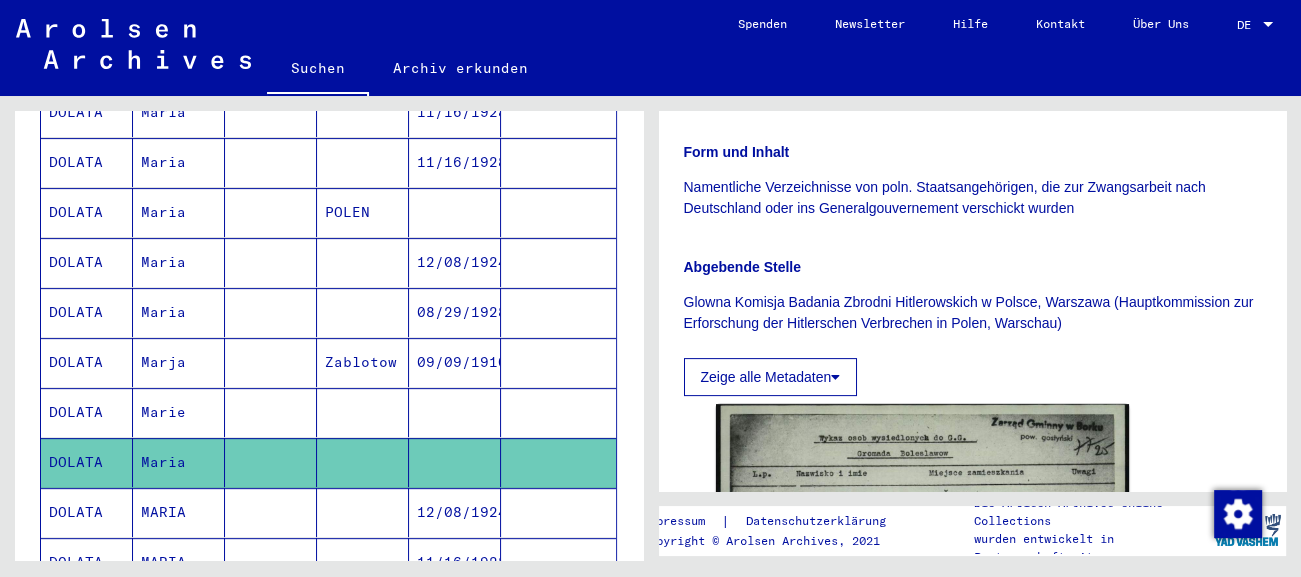 click on "08/29/1928" at bounding box center (455, 362) 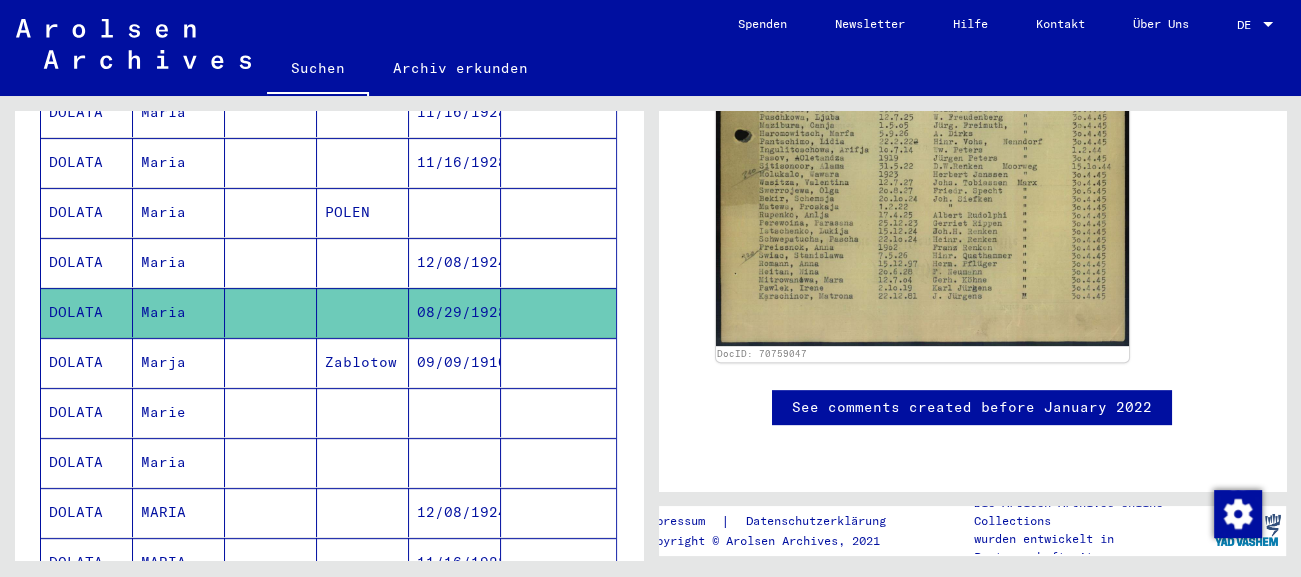 scroll, scrollTop: 1452, scrollLeft: 0, axis: vertical 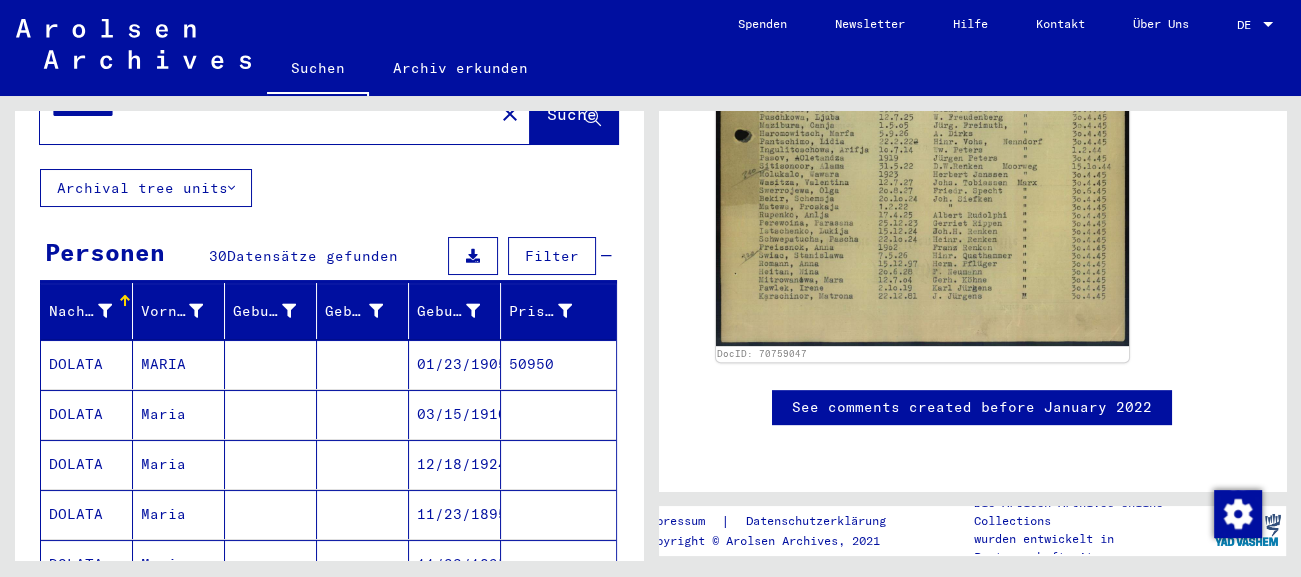 click on "Archival tree units" 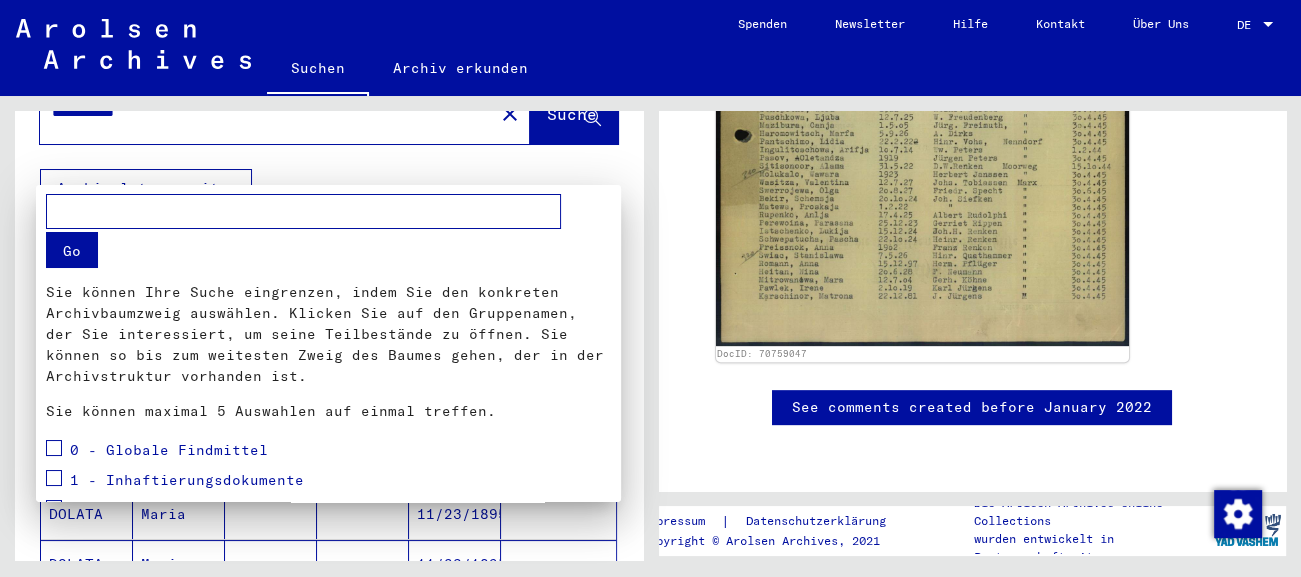 click at bounding box center [54, 448] 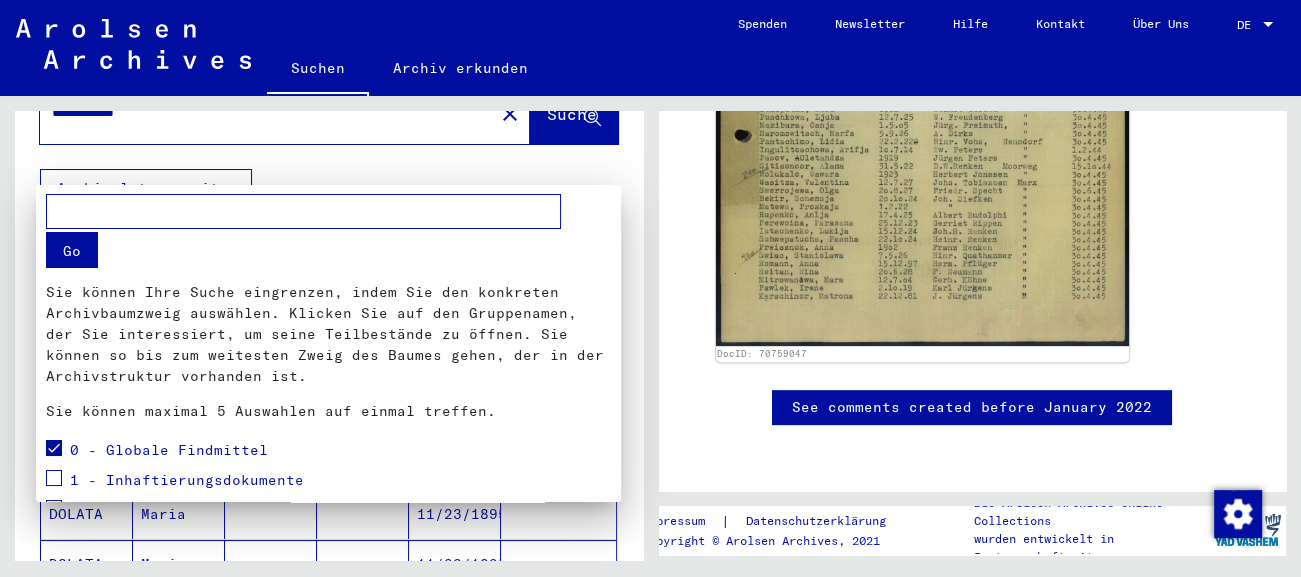 click at bounding box center (54, 478) 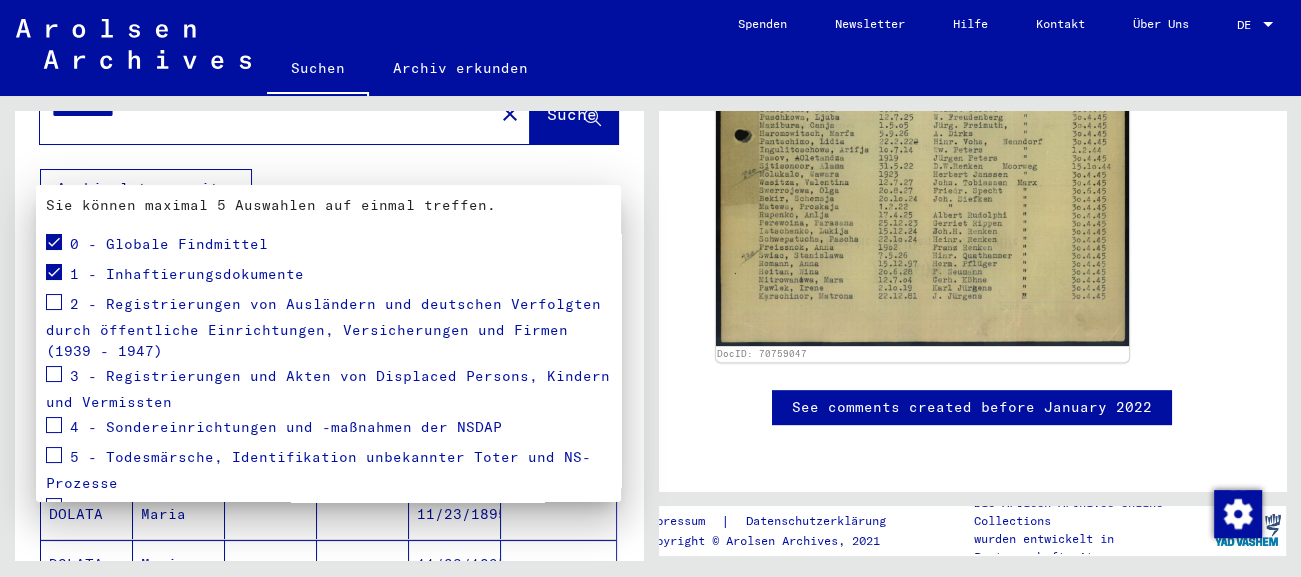 scroll, scrollTop: 221, scrollLeft: 0, axis: vertical 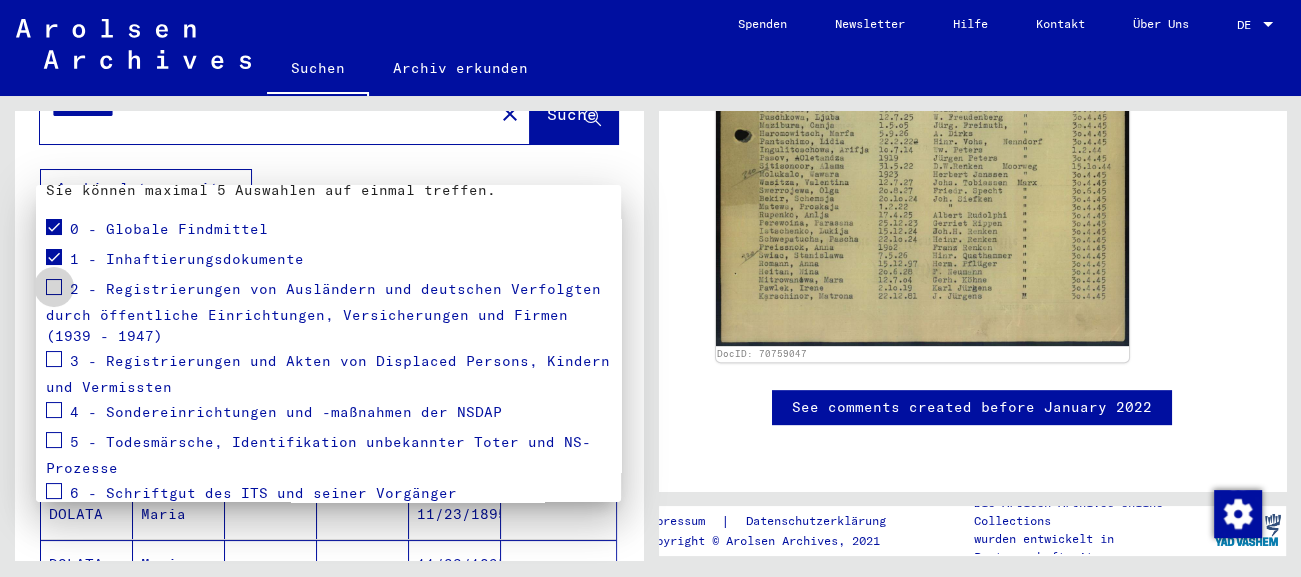 click at bounding box center [54, 287] 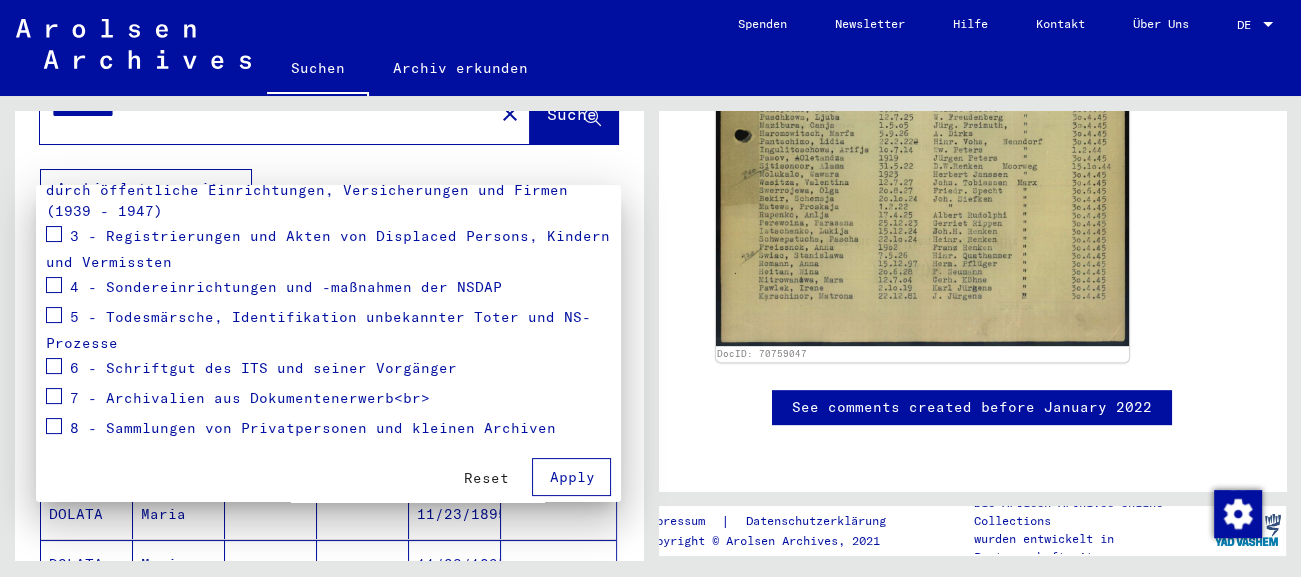 scroll, scrollTop: 350, scrollLeft: 0, axis: vertical 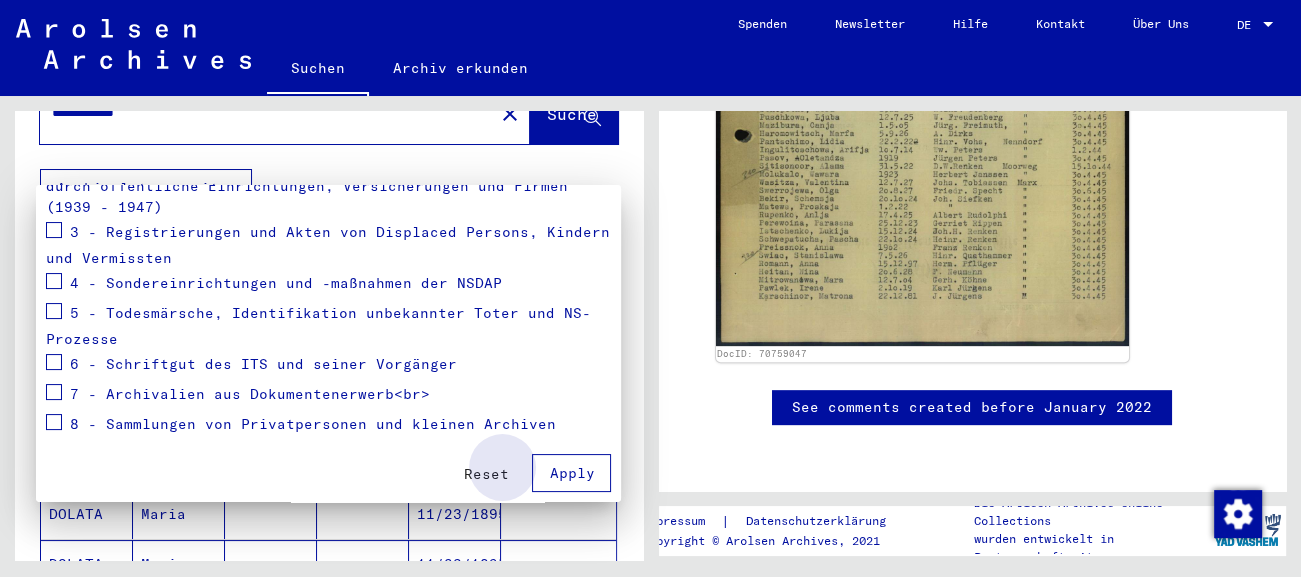 click on "Apply" at bounding box center [571, 473] 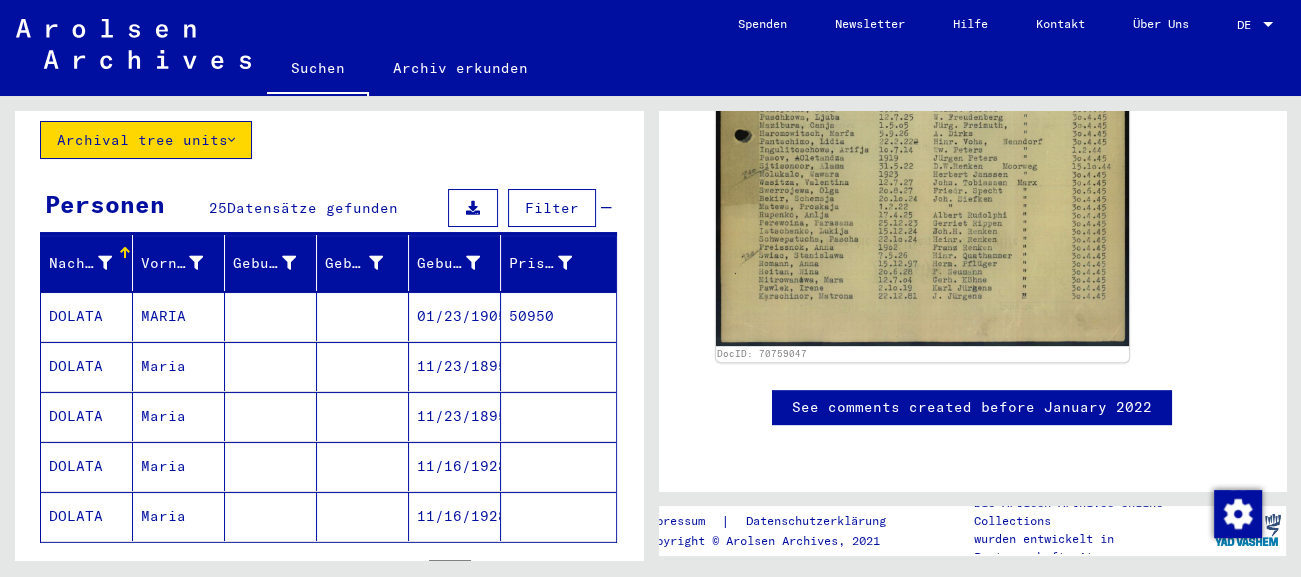 scroll, scrollTop: 110, scrollLeft: 0, axis: vertical 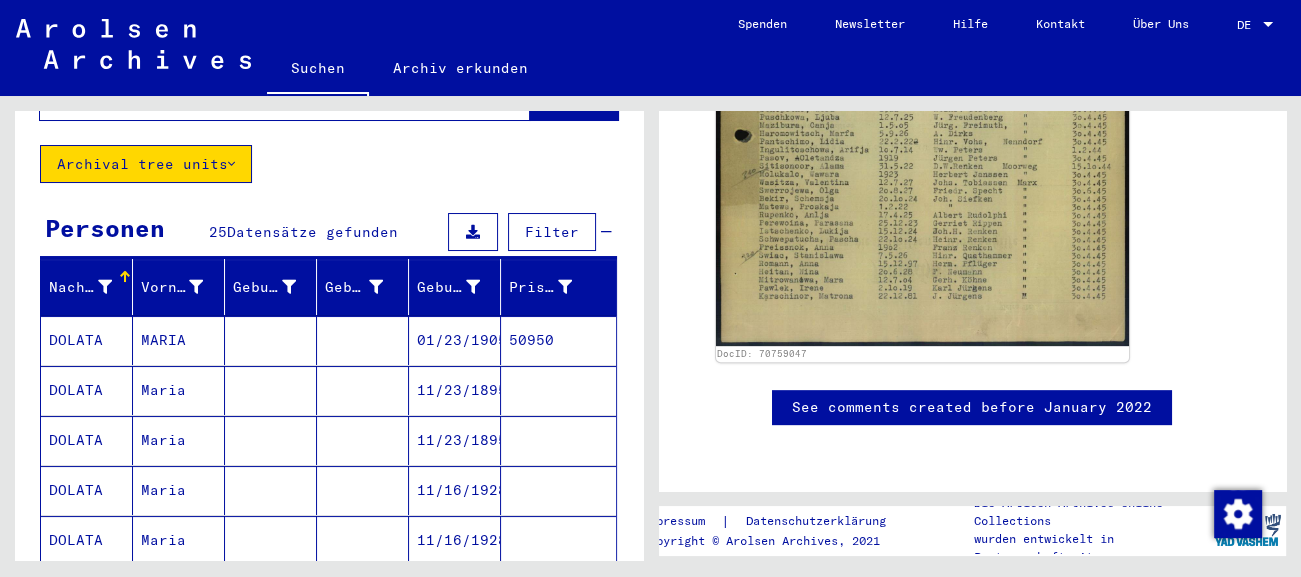 click on "11/23/1895" at bounding box center [455, 440] 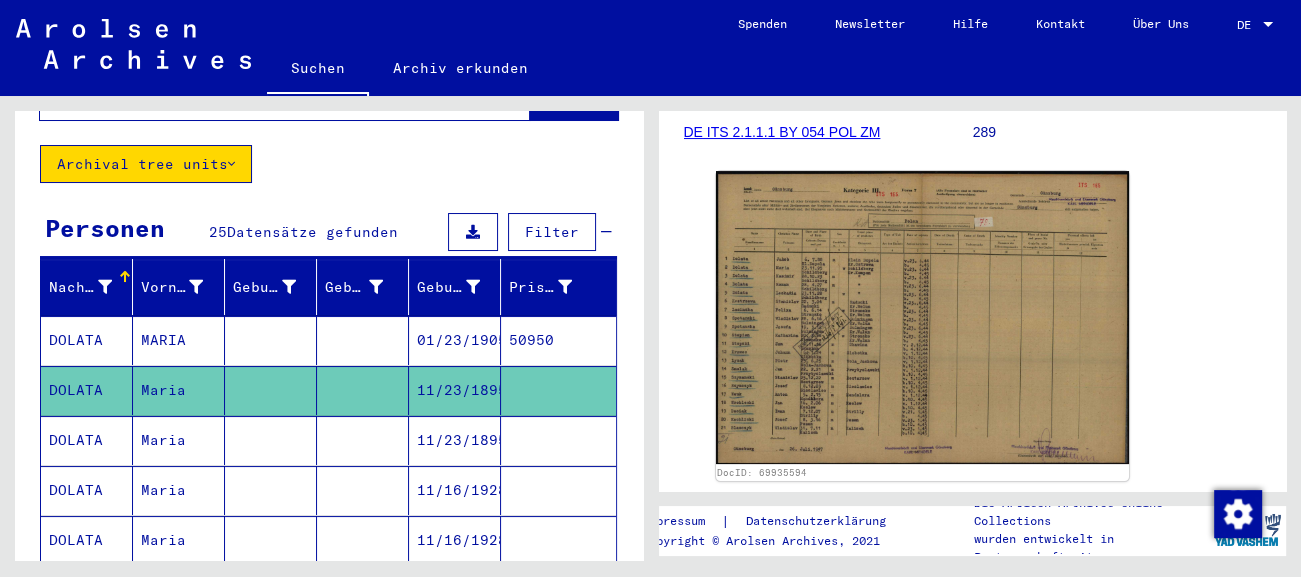scroll, scrollTop: 552, scrollLeft: 0, axis: vertical 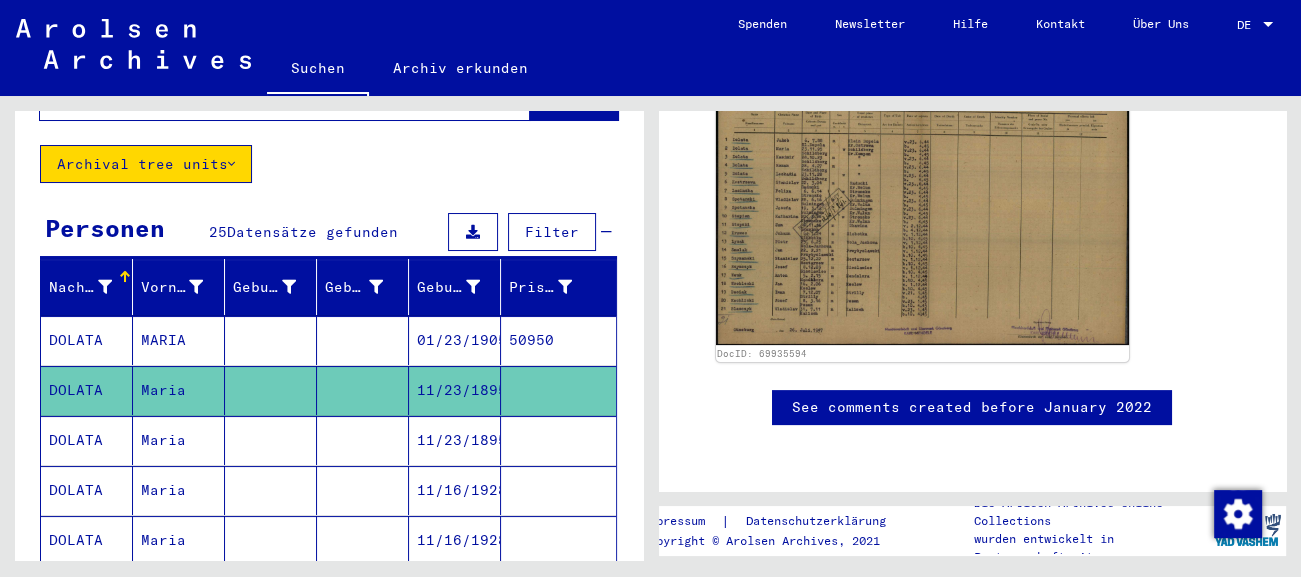 click on "11/23/1895" at bounding box center [455, 490] 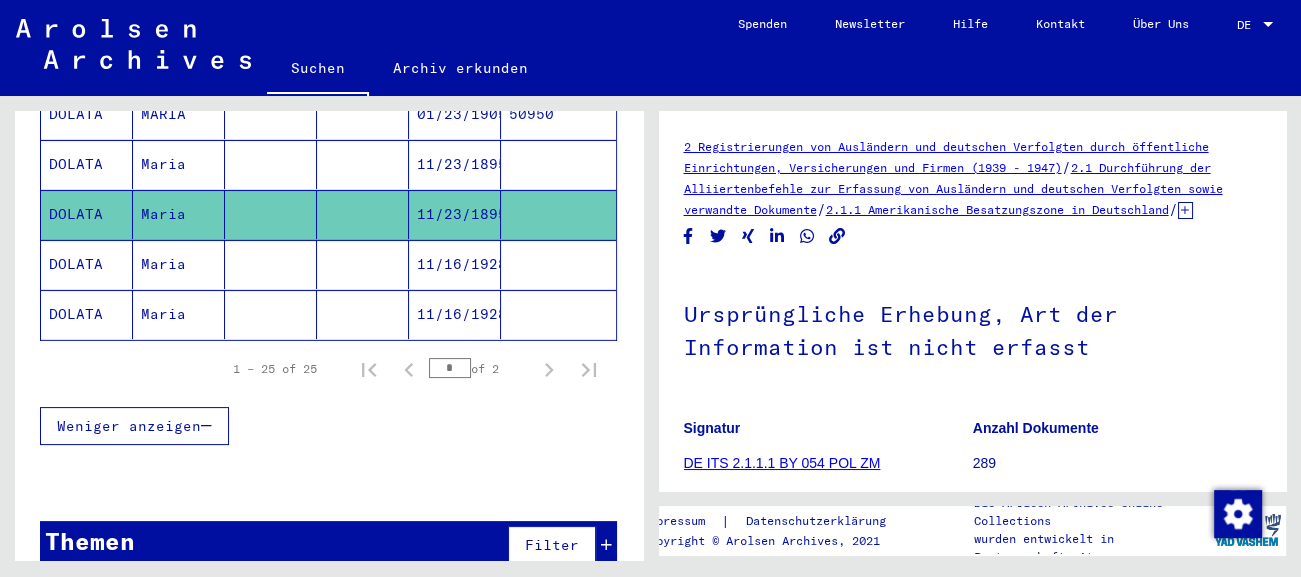 scroll, scrollTop: 342, scrollLeft: 0, axis: vertical 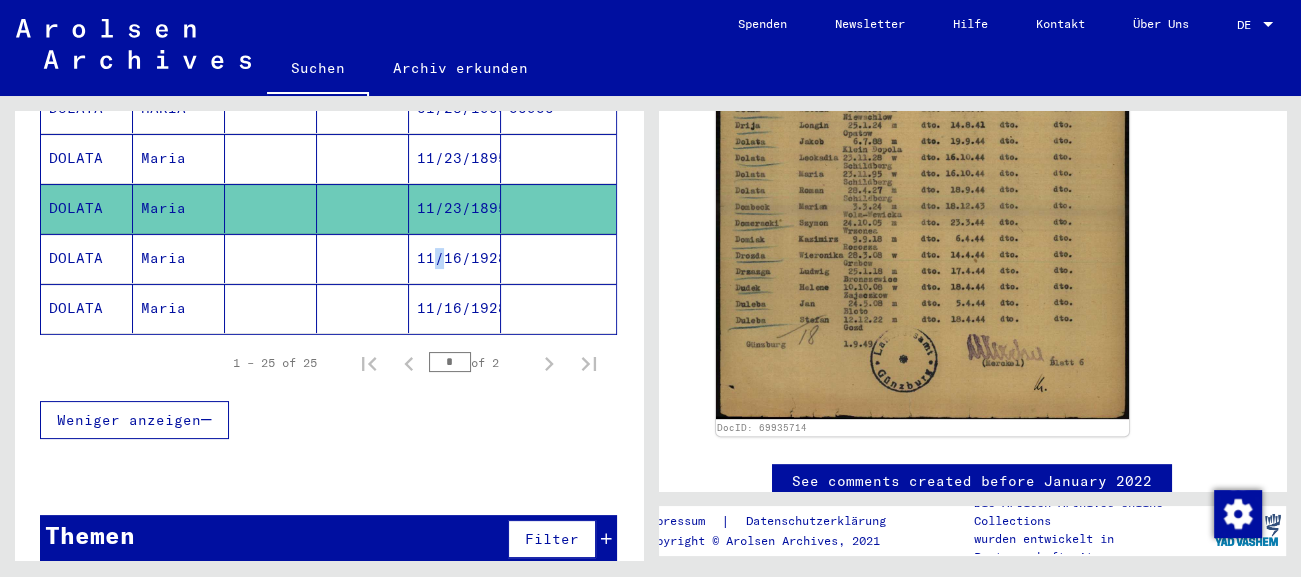 click on "11/16/1928" at bounding box center (455, 308) 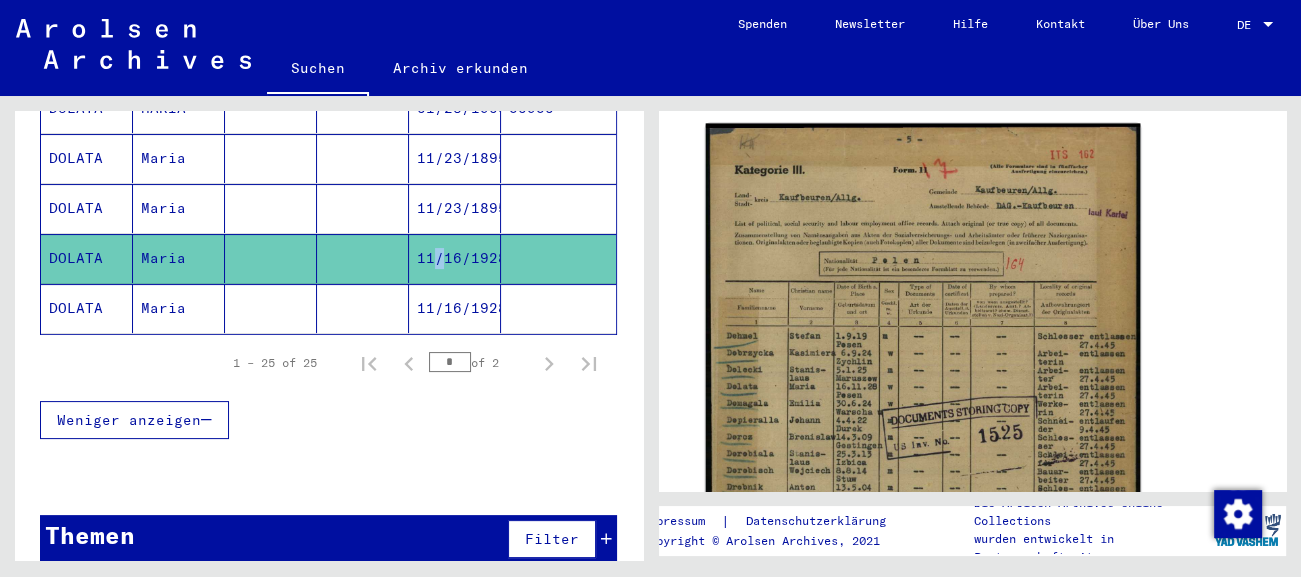 scroll, scrollTop: 552, scrollLeft: 0, axis: vertical 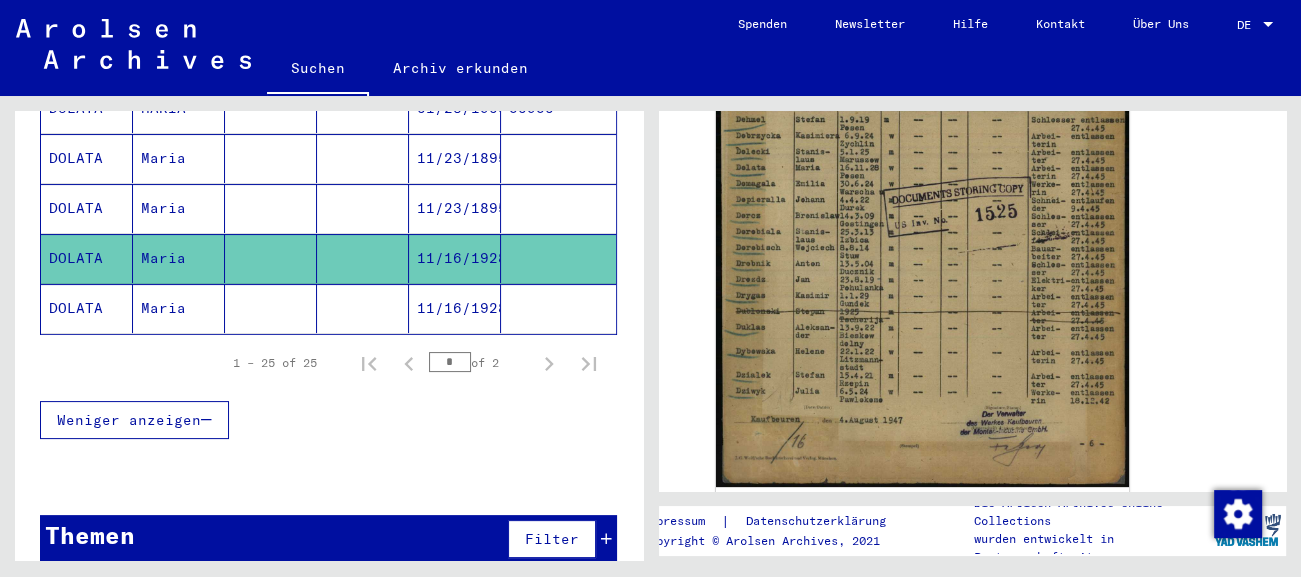 click on "11/16/1928" 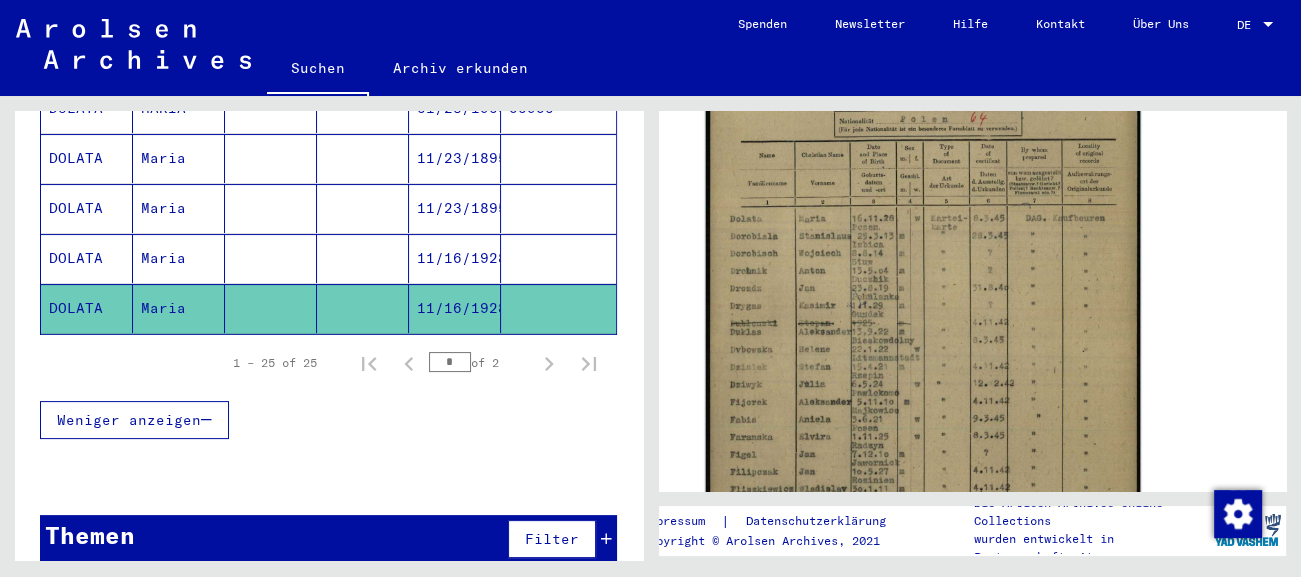 scroll, scrollTop: 552, scrollLeft: 0, axis: vertical 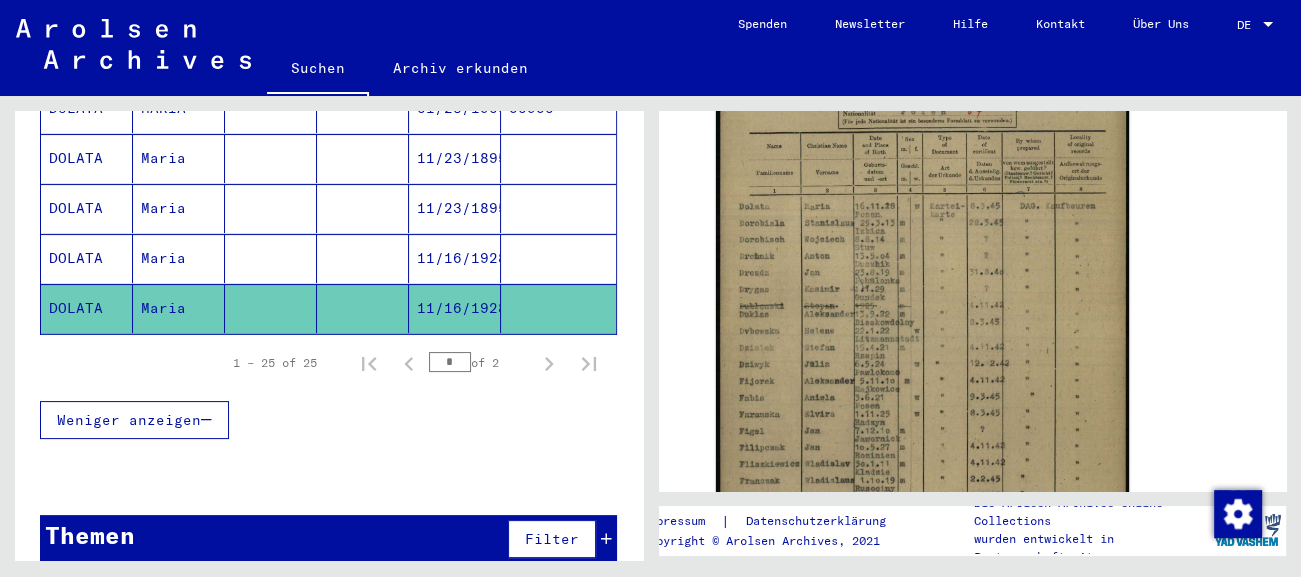 click 